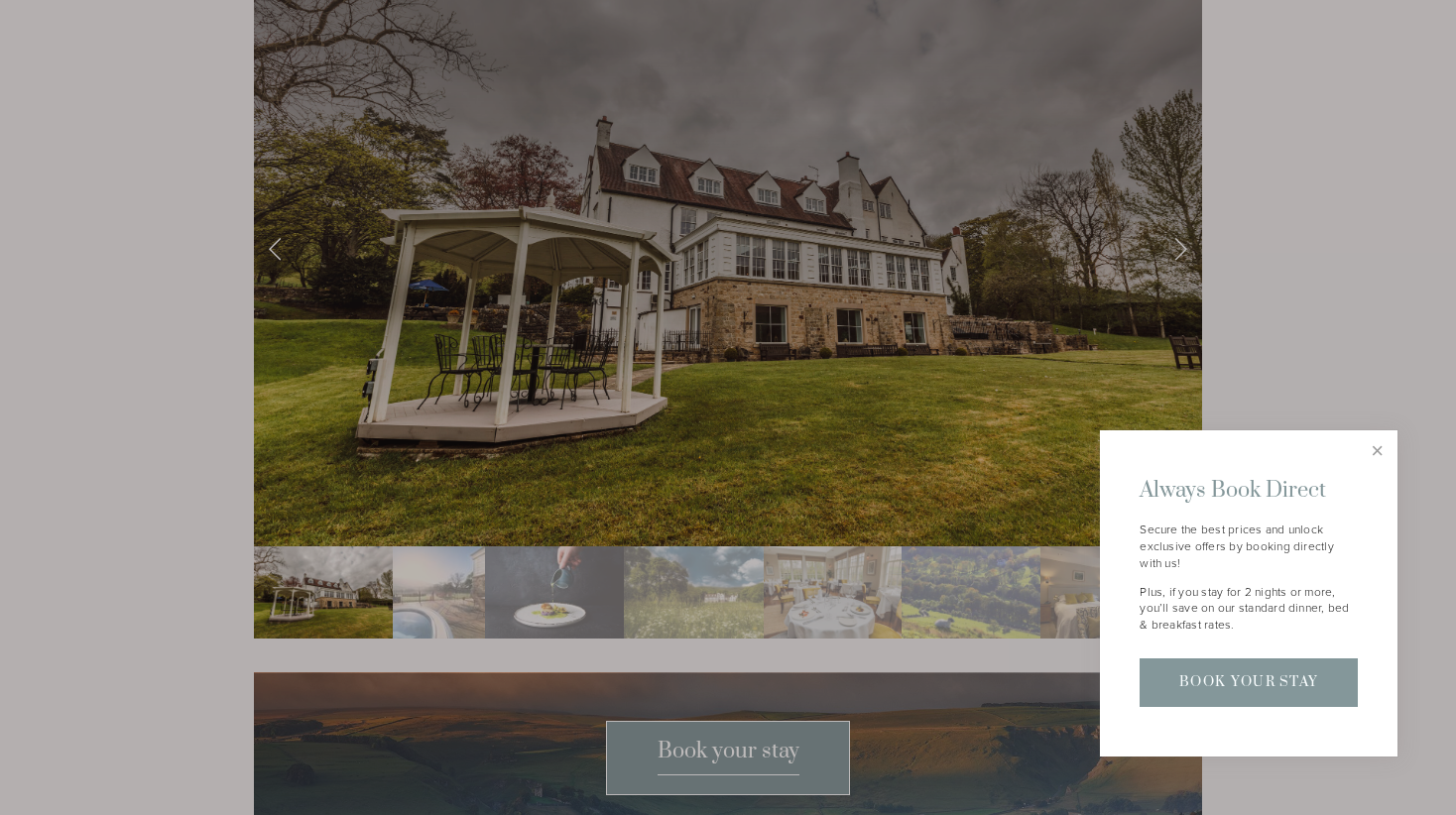 scroll, scrollTop: 3543, scrollLeft: 0, axis: vertical 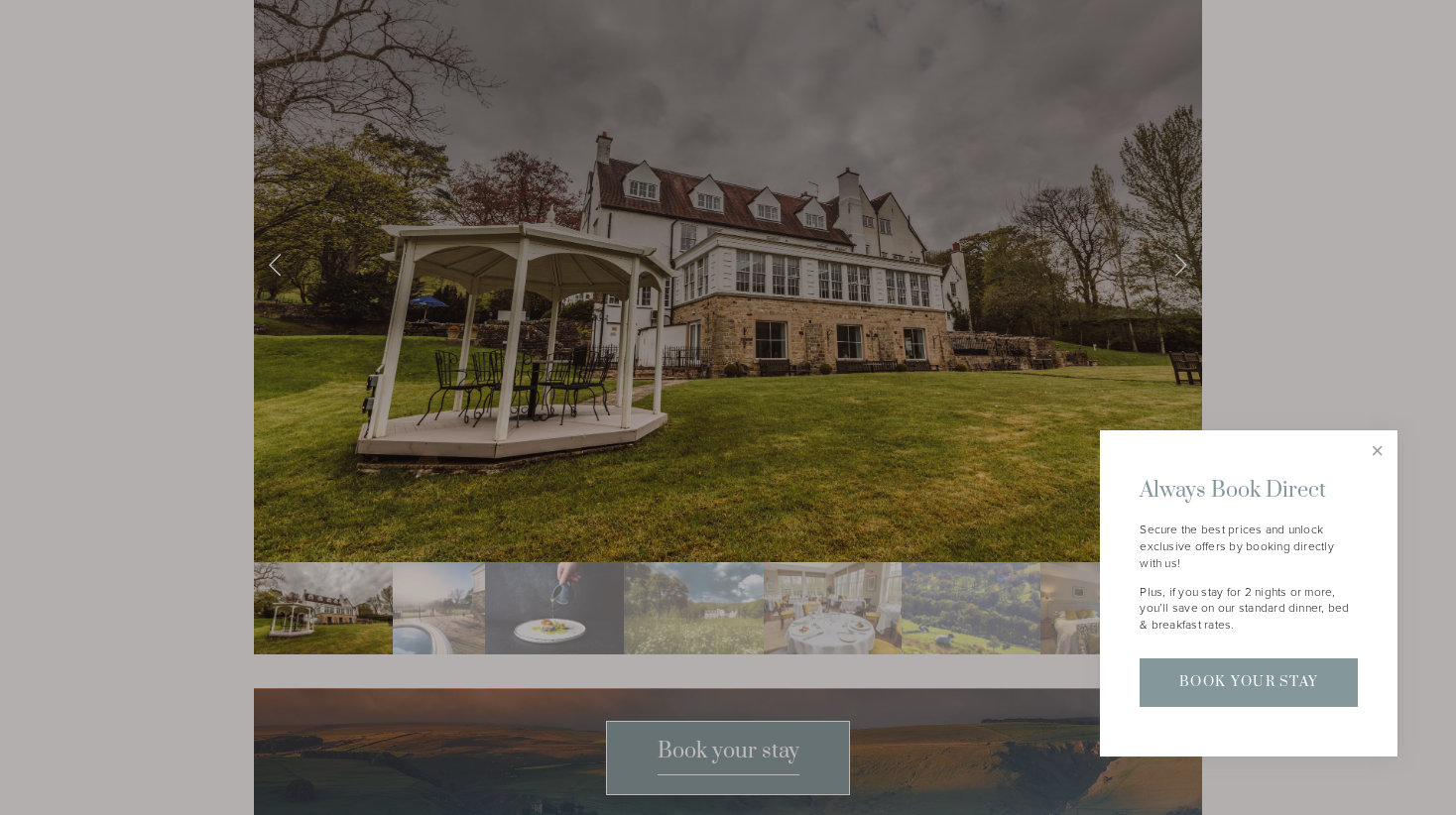 click at bounding box center [728, 408] 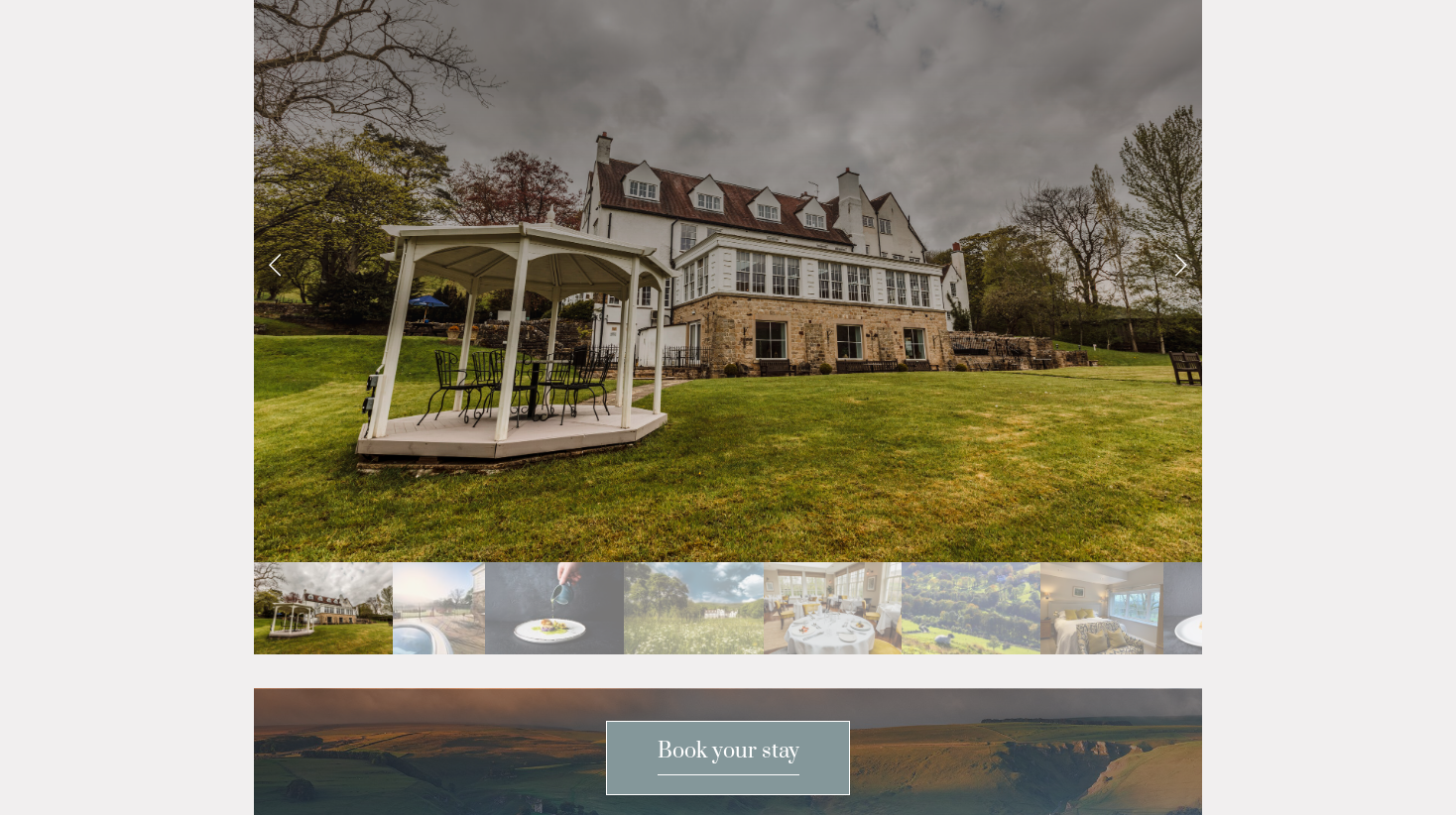 click at bounding box center (1180, 264) 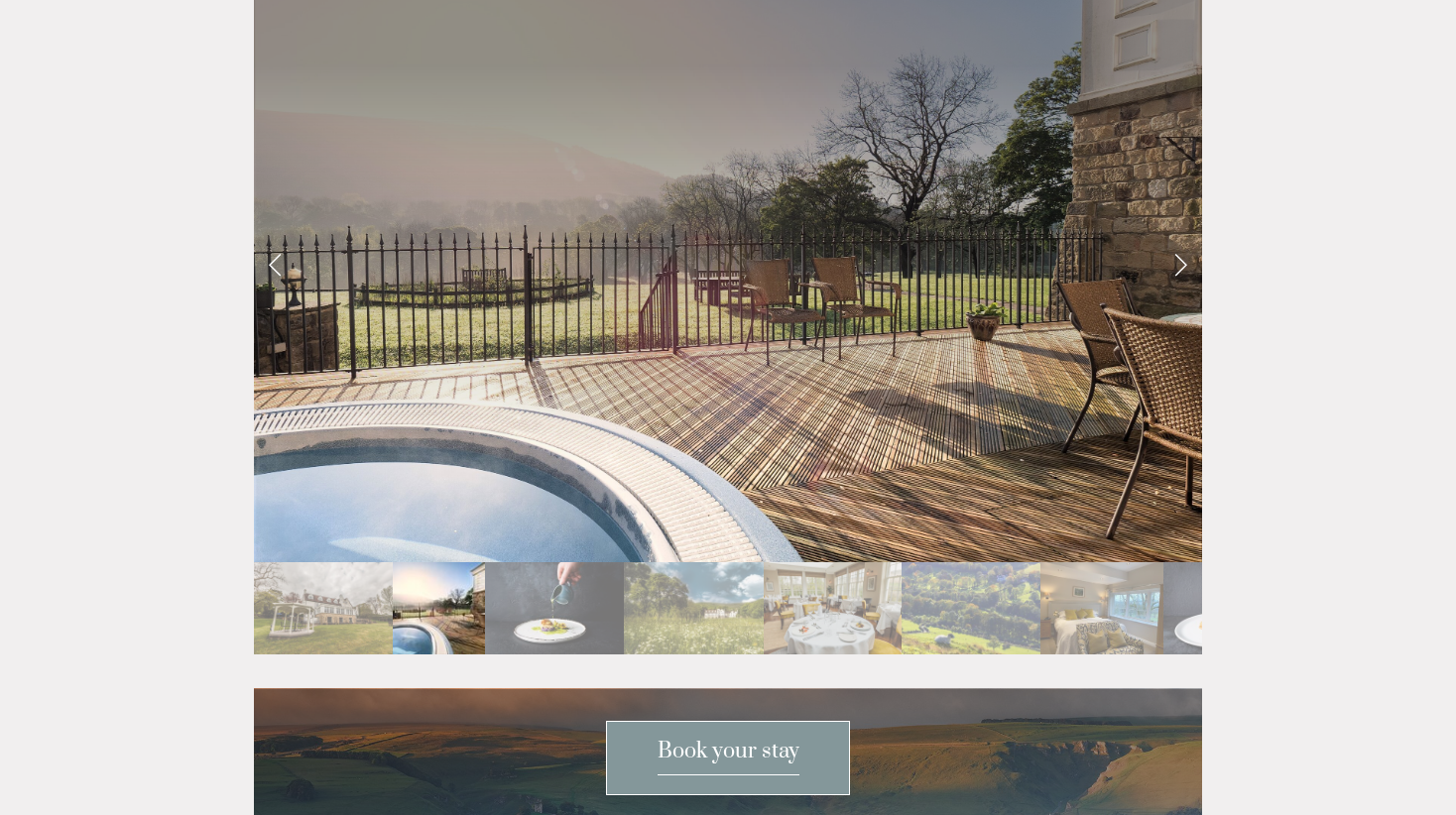 click at bounding box center (1180, 264) 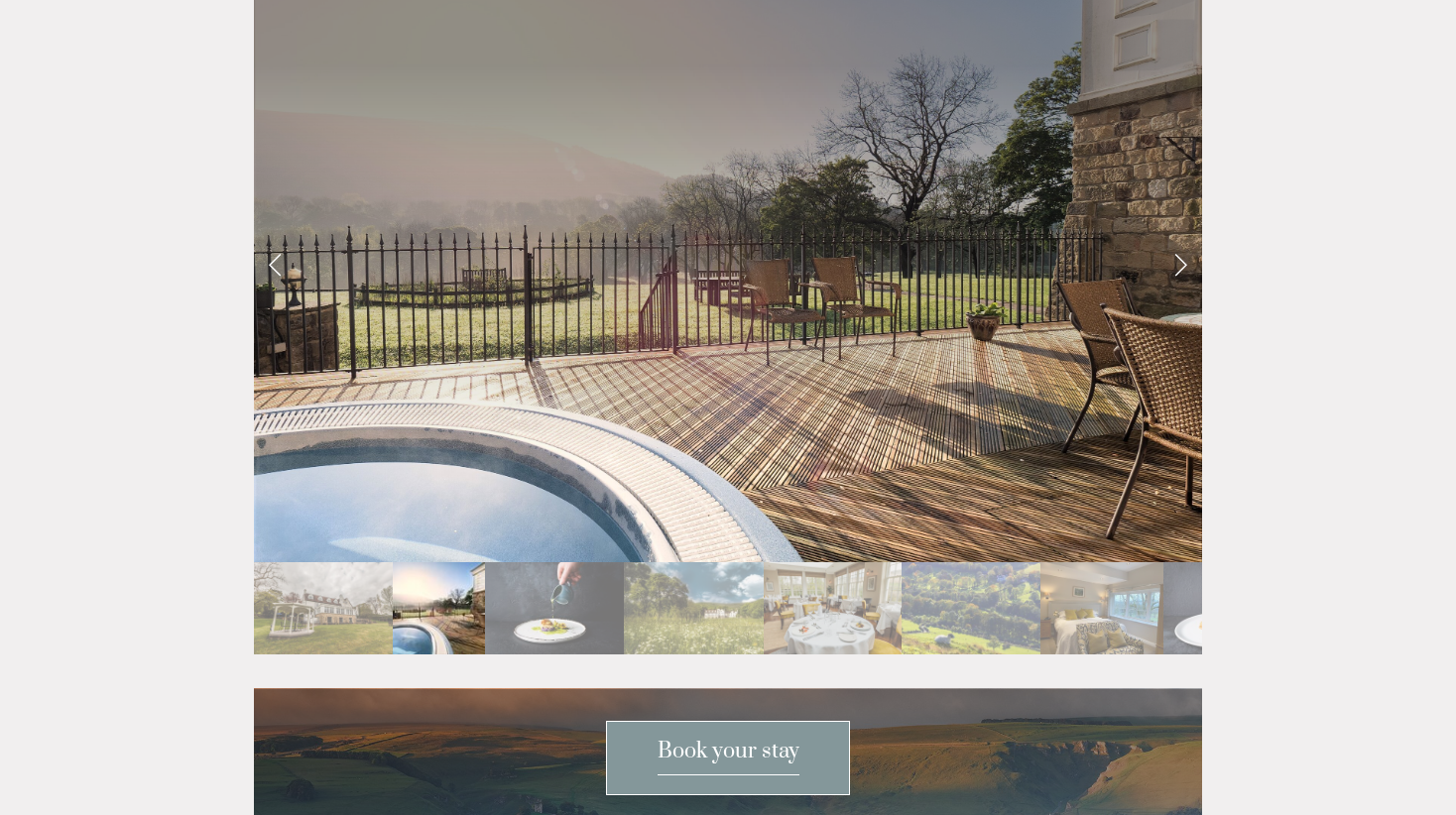 click at bounding box center [1180, 264] 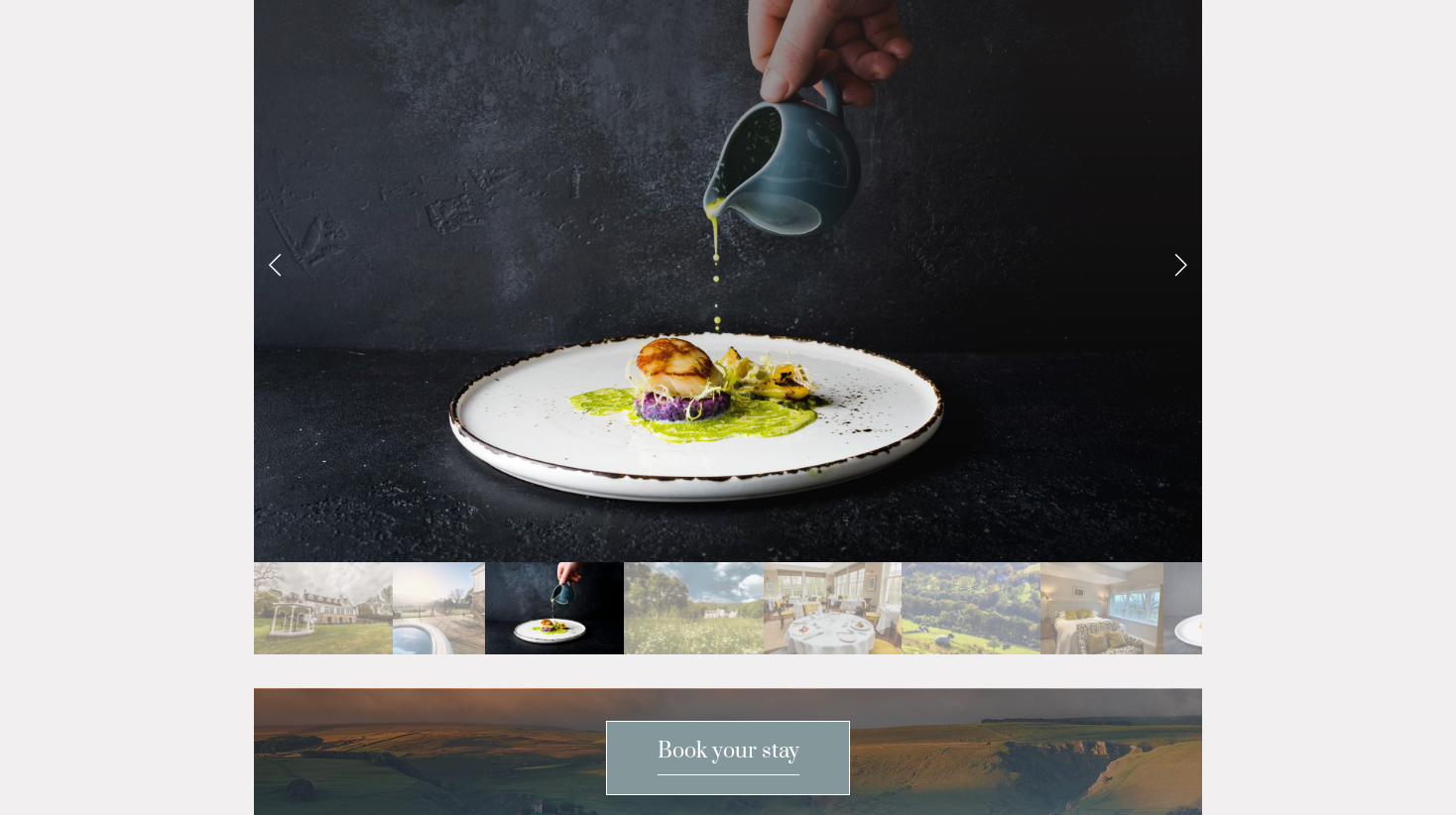 click at bounding box center [1180, 264] 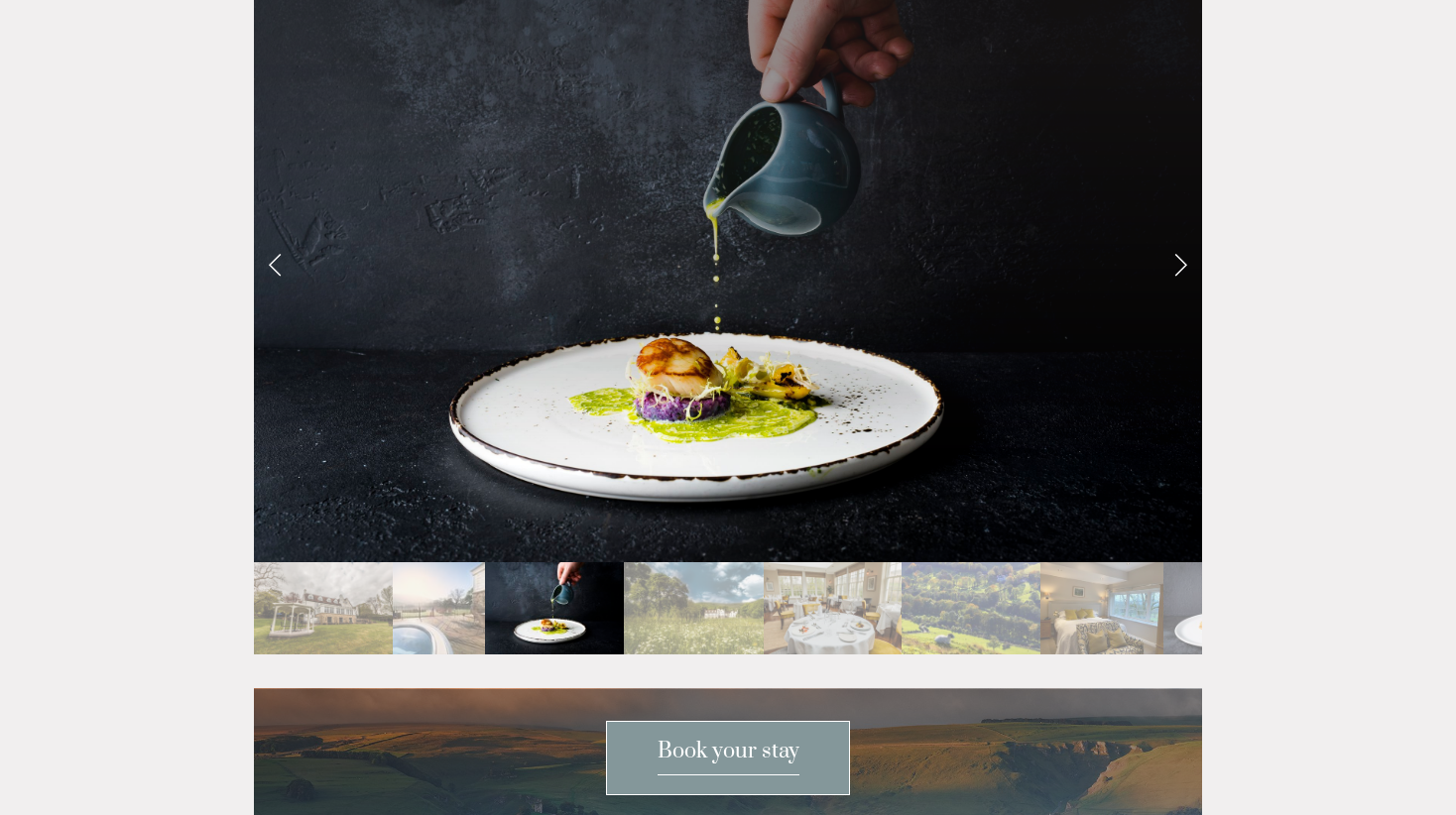 click at bounding box center [1180, 264] 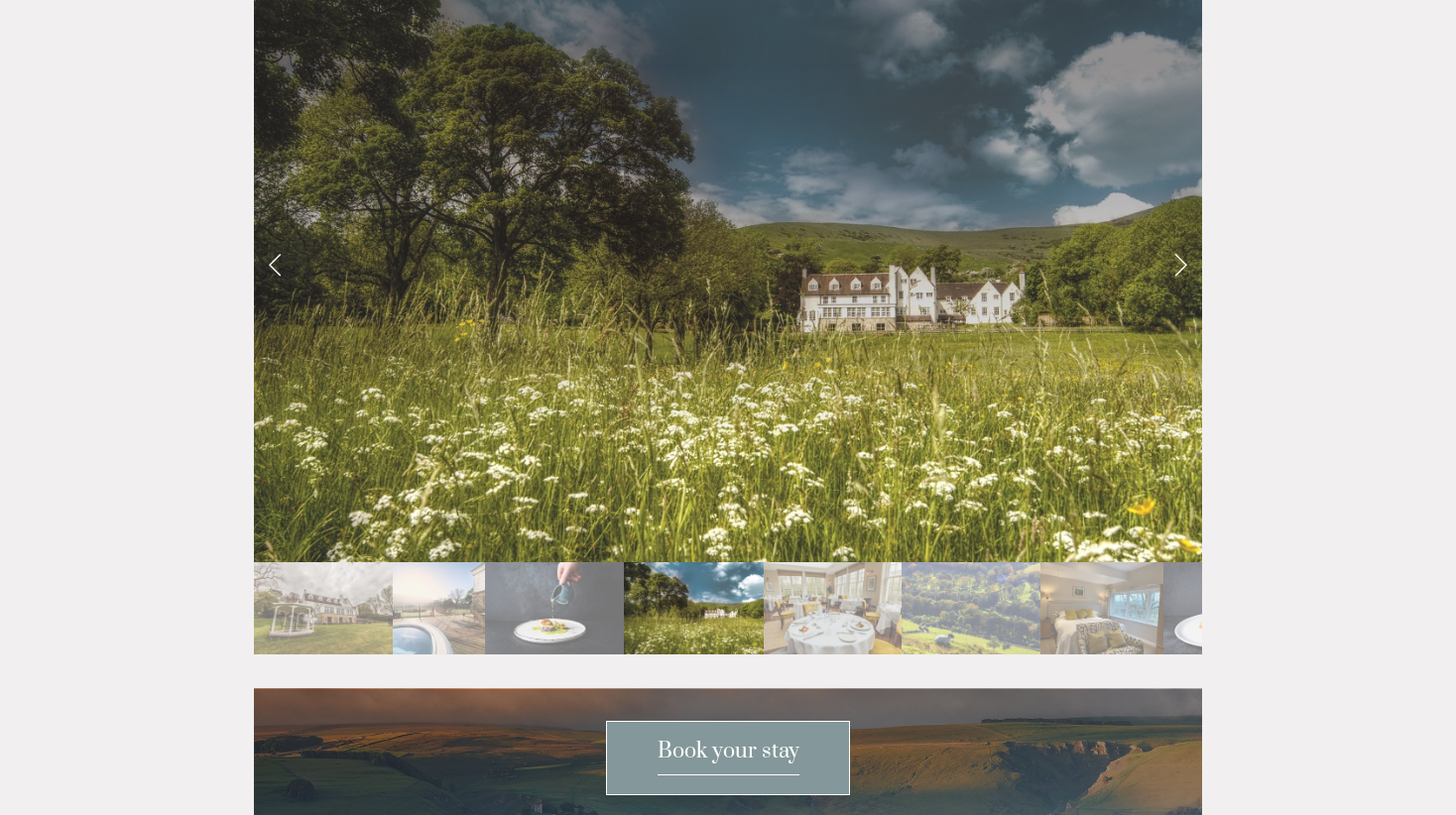click at bounding box center [833, 608] 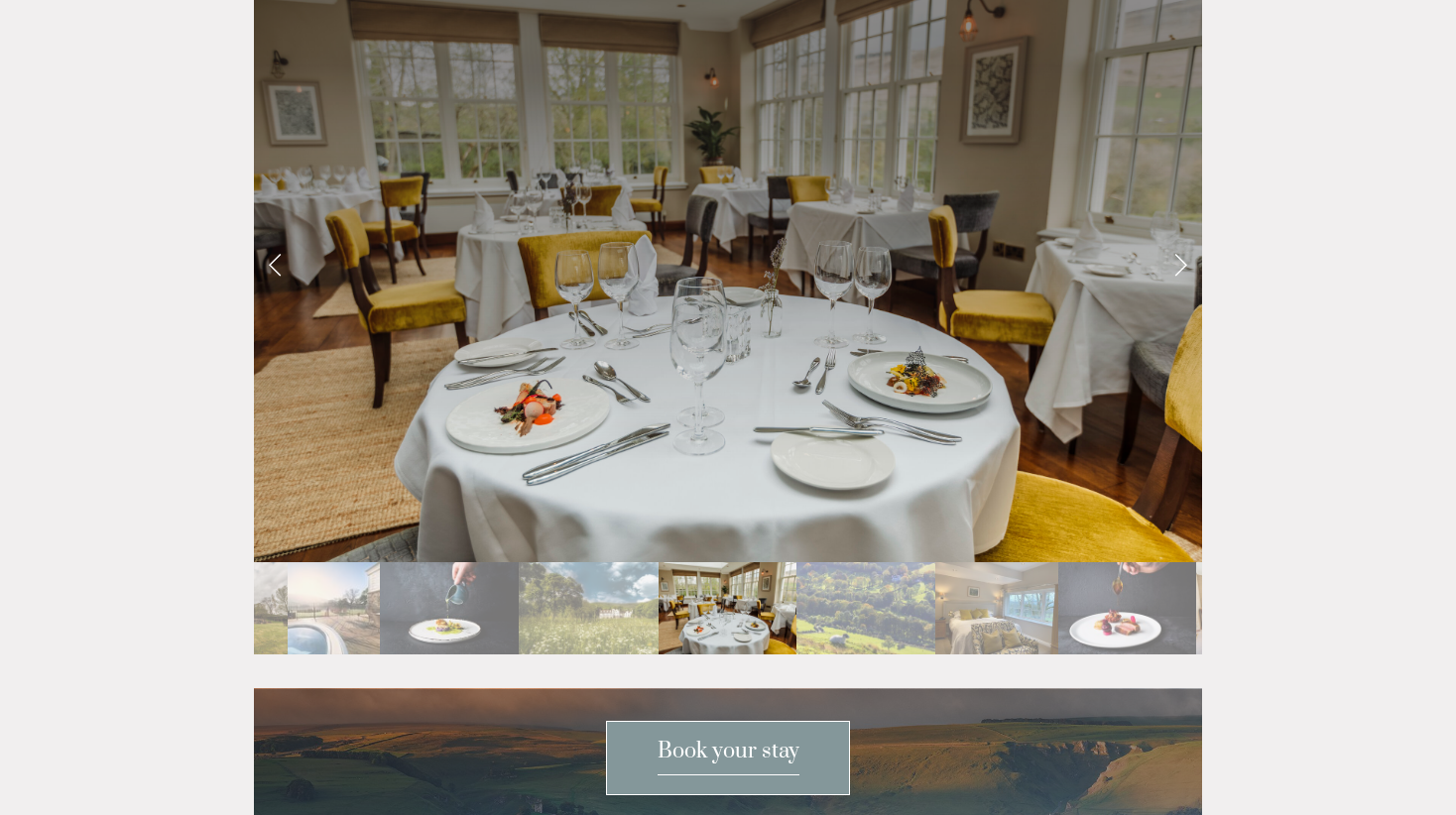 click at bounding box center [997, 608] 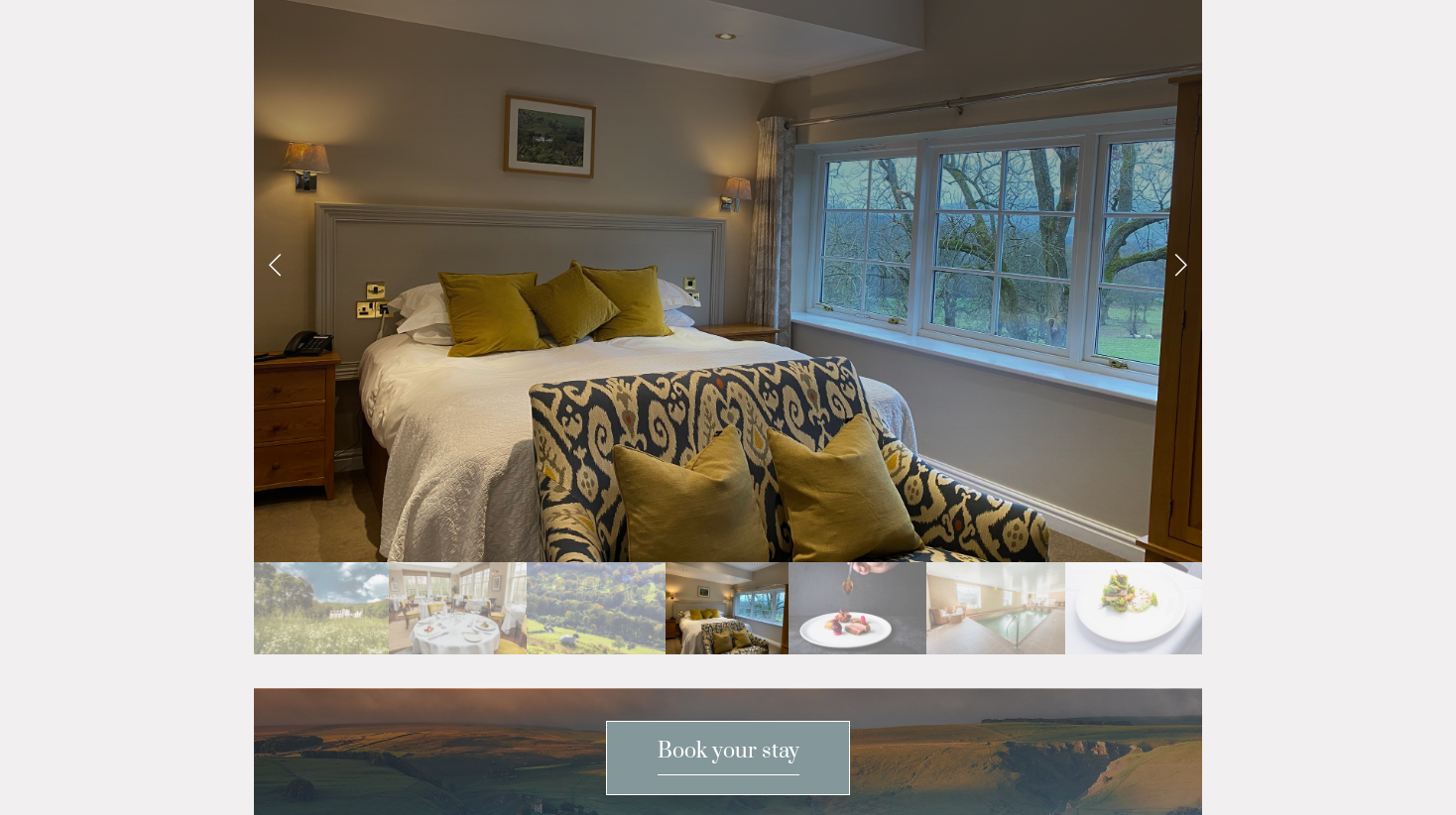 click at bounding box center (995, 608) 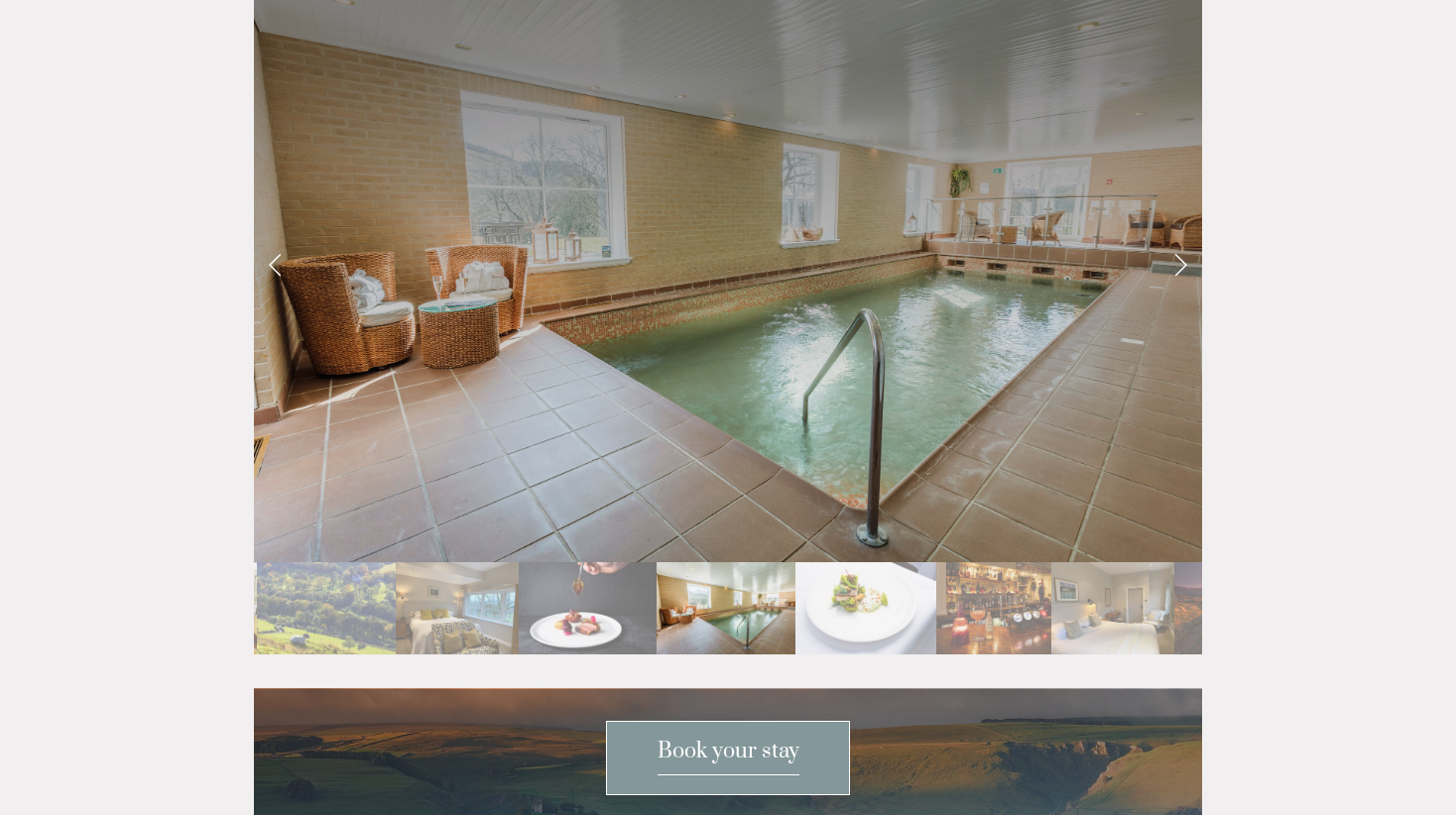click at bounding box center (1113, 608) 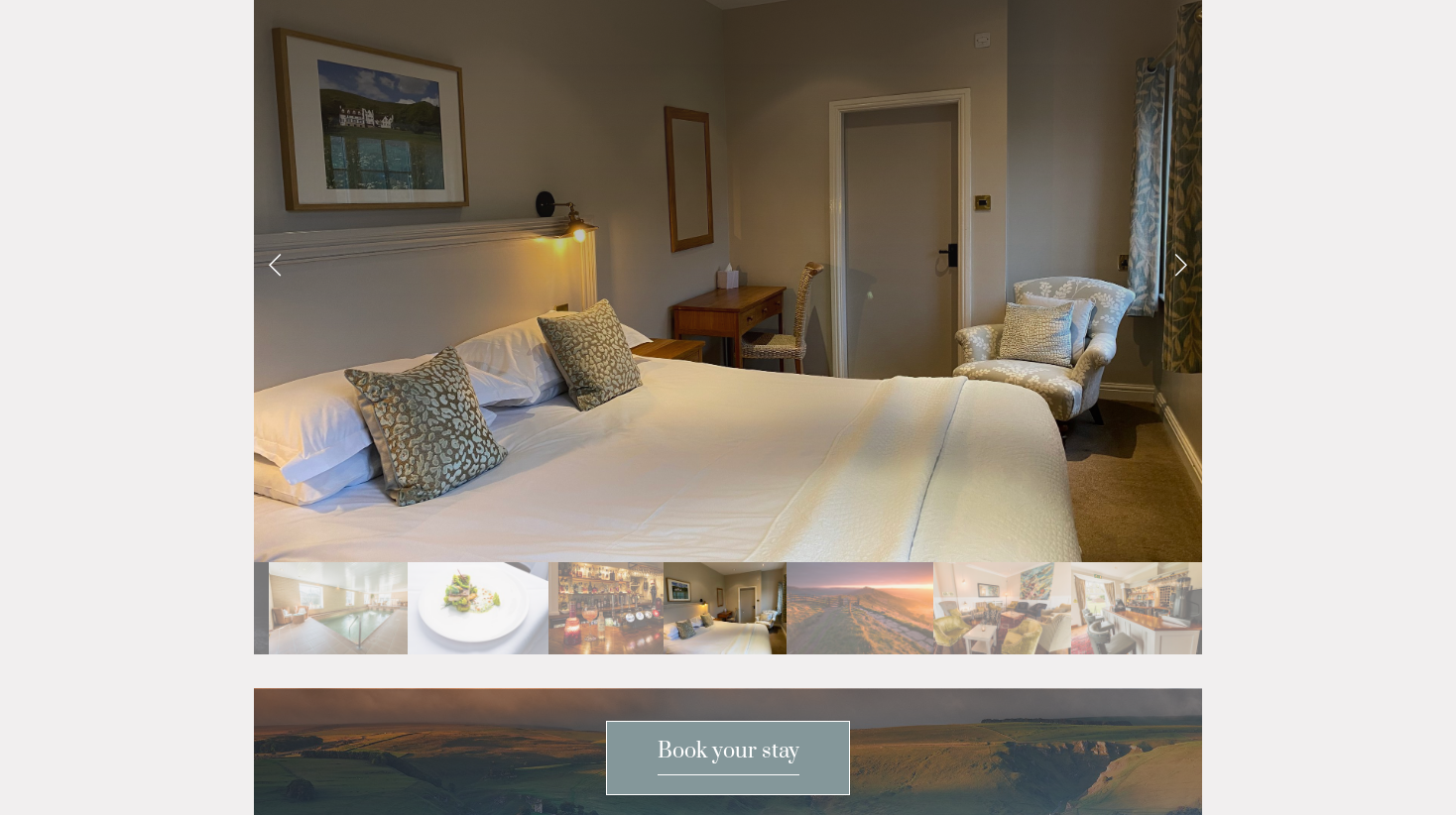 click at bounding box center (1141, 608) 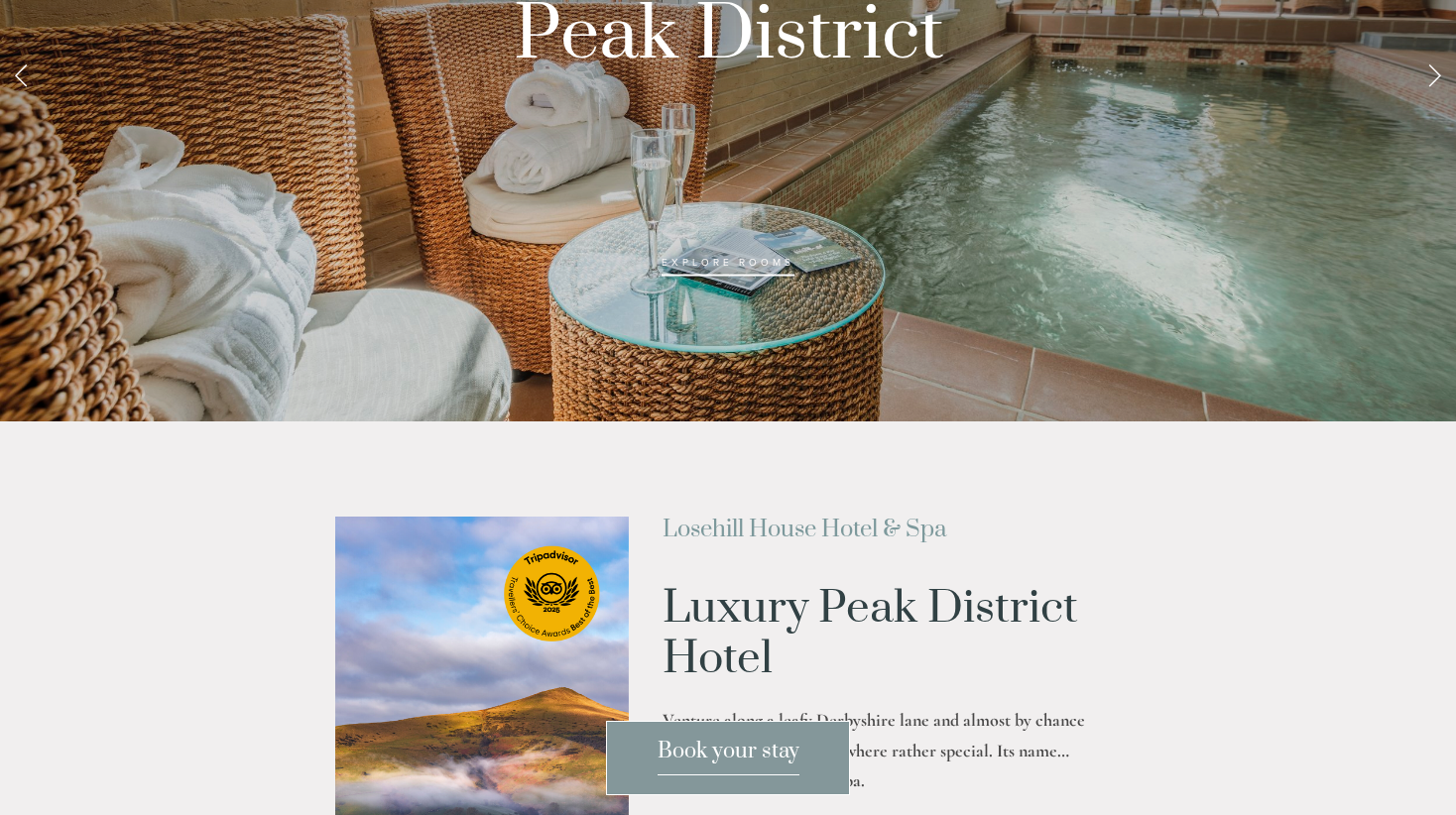 scroll, scrollTop: 0, scrollLeft: 0, axis: both 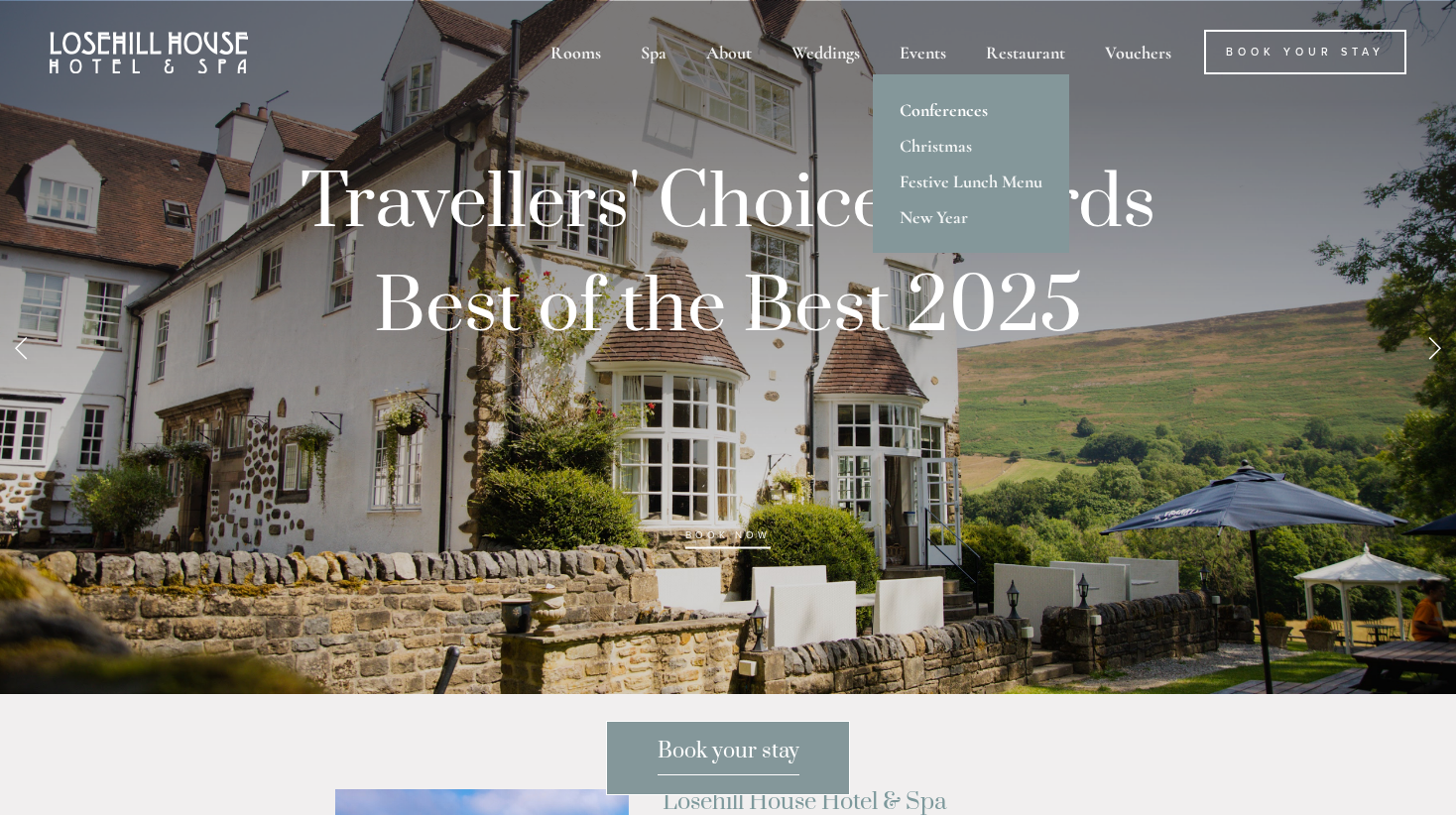 click on "Conferences" at bounding box center [971, 110] 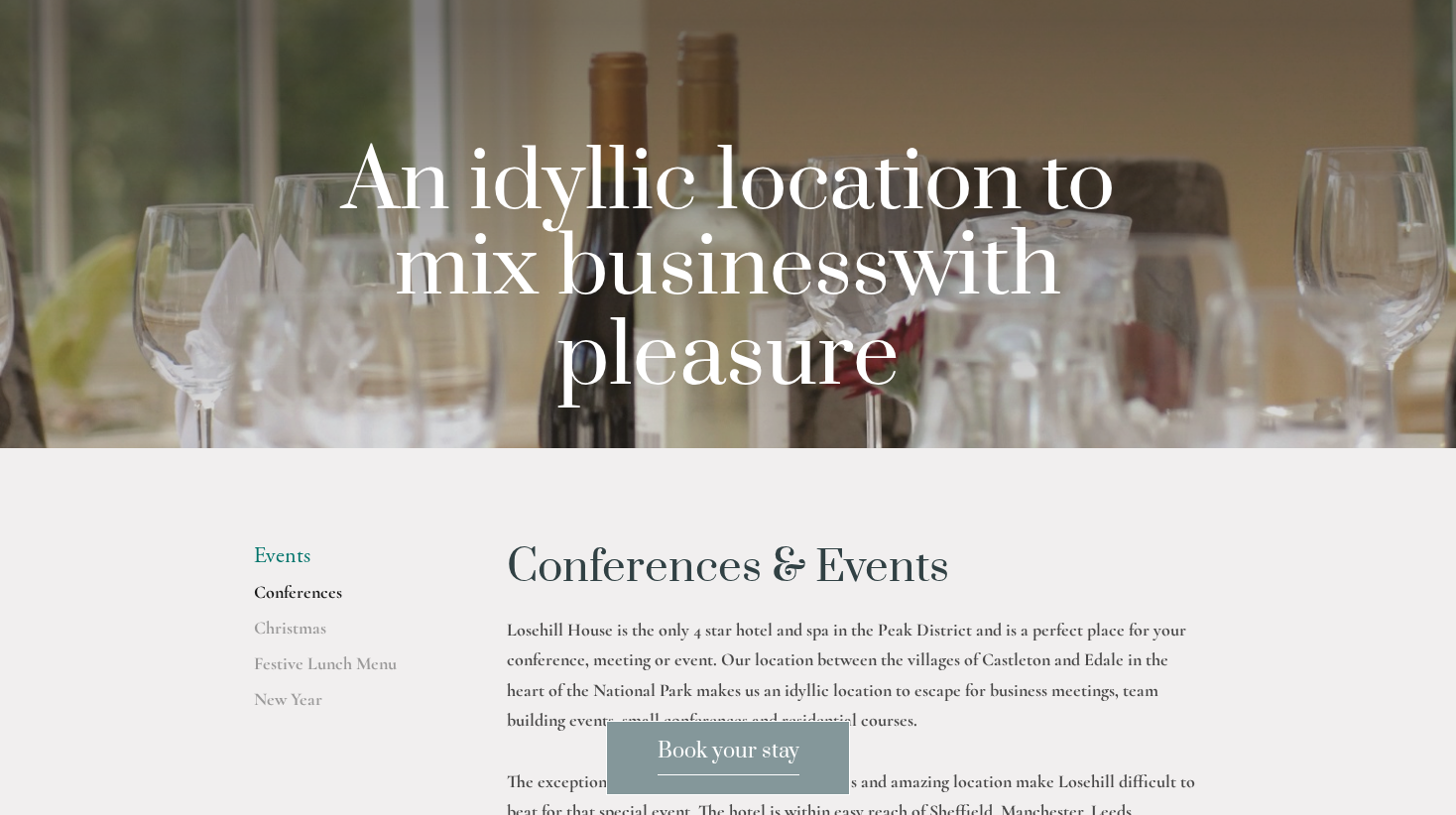 scroll, scrollTop: 0, scrollLeft: 0, axis: both 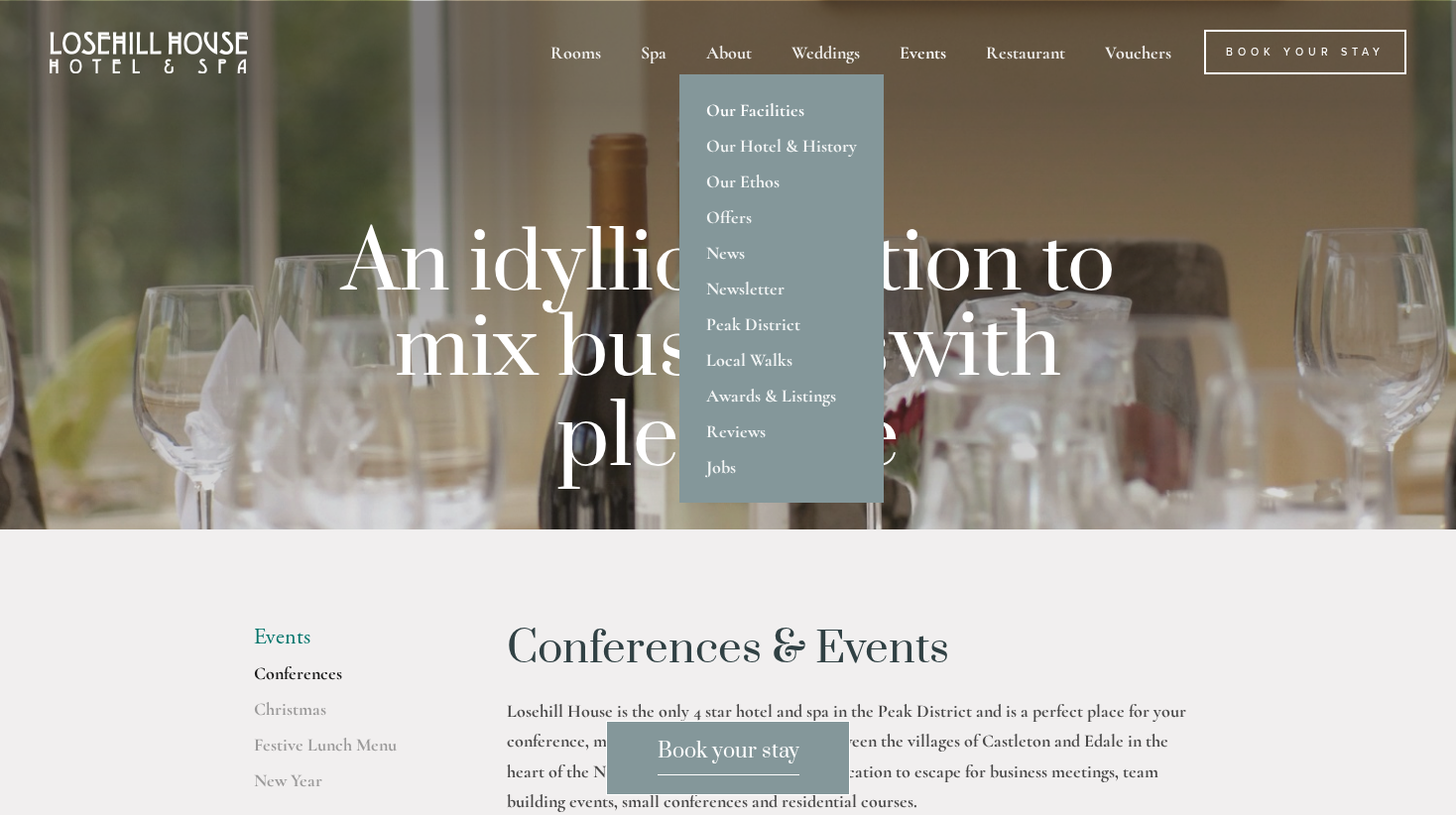 click on "Our Facilities" at bounding box center [782, 110] 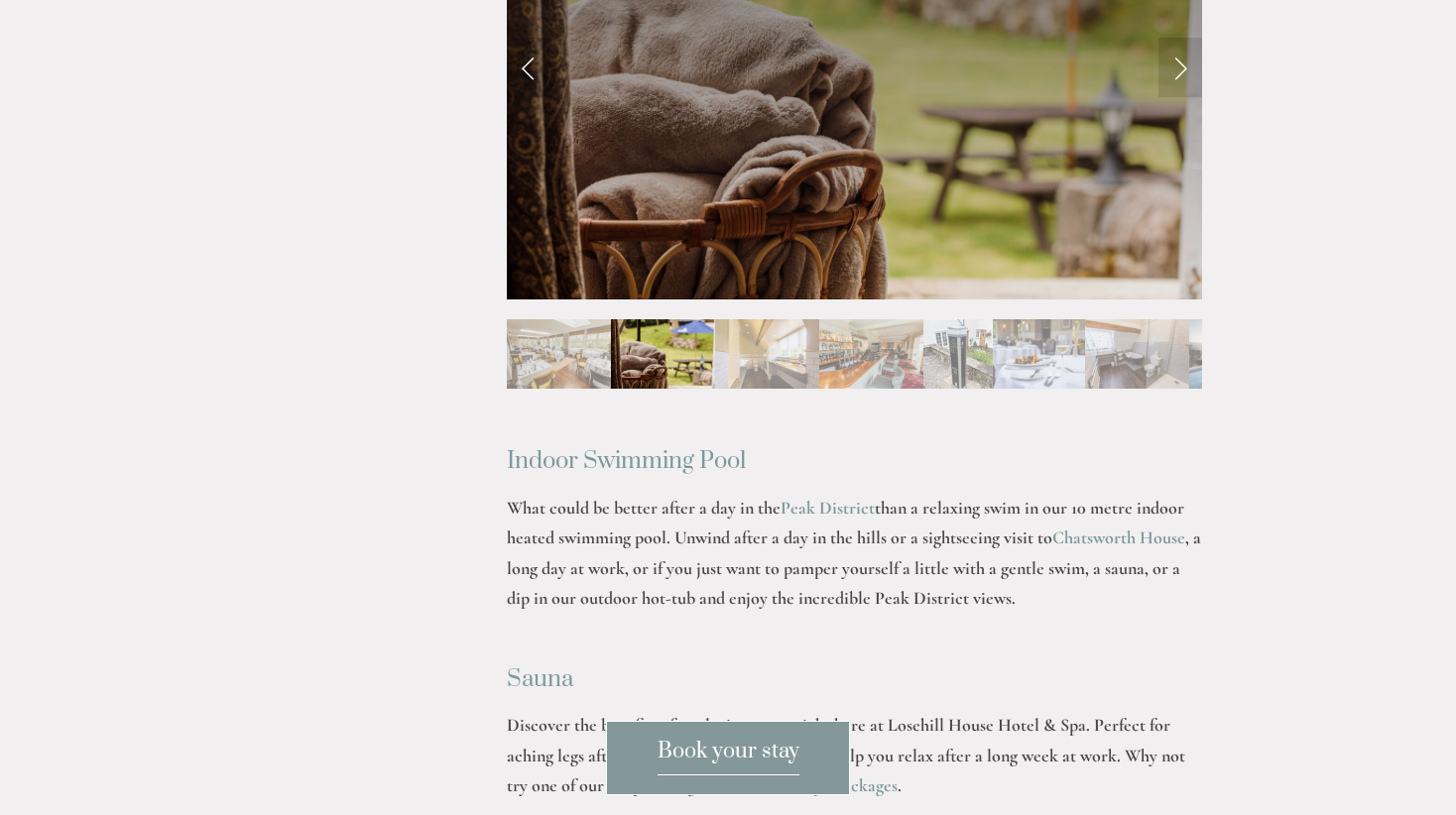 scroll, scrollTop: 1155, scrollLeft: 0, axis: vertical 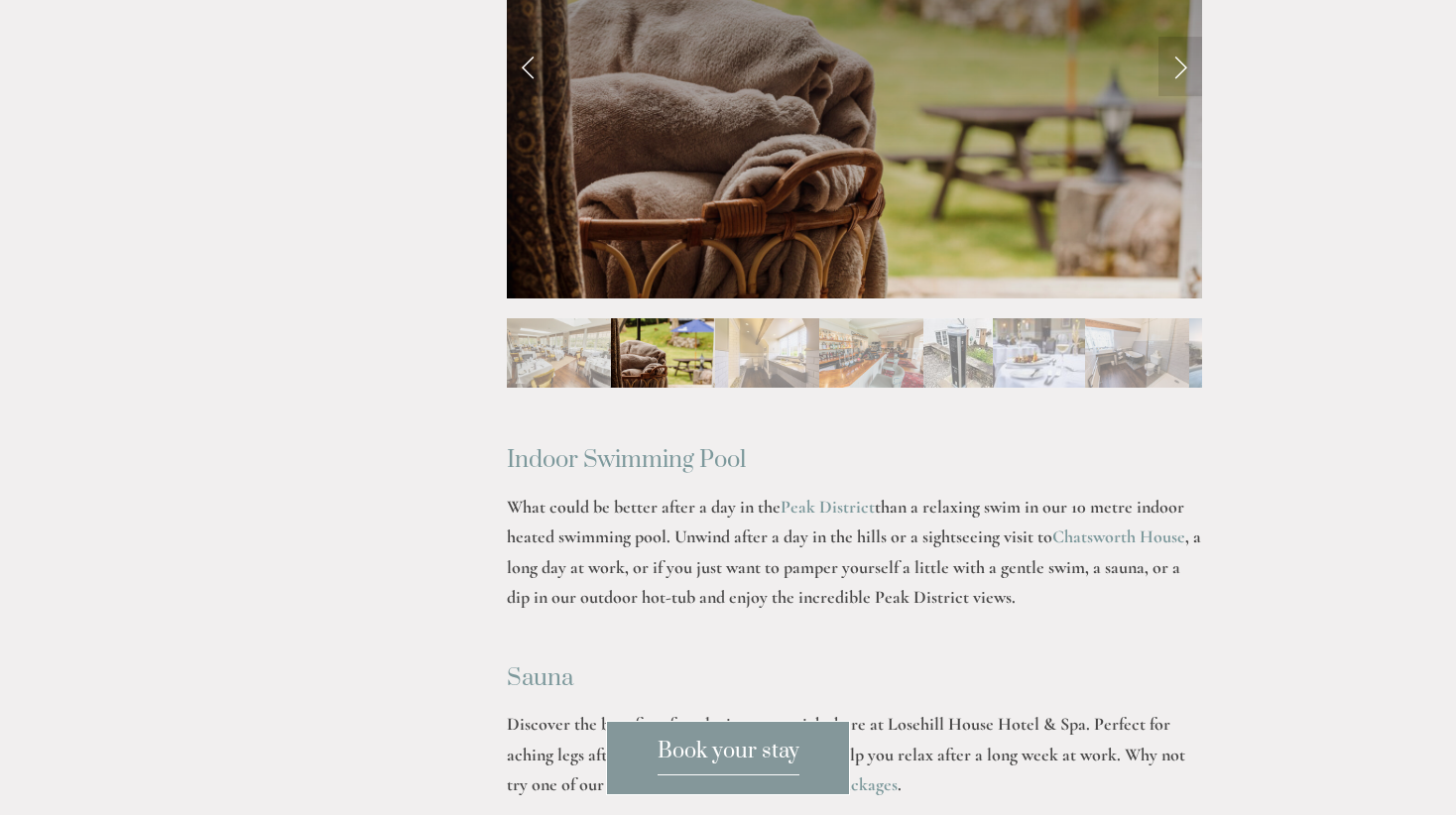 click at bounding box center (767, 353) 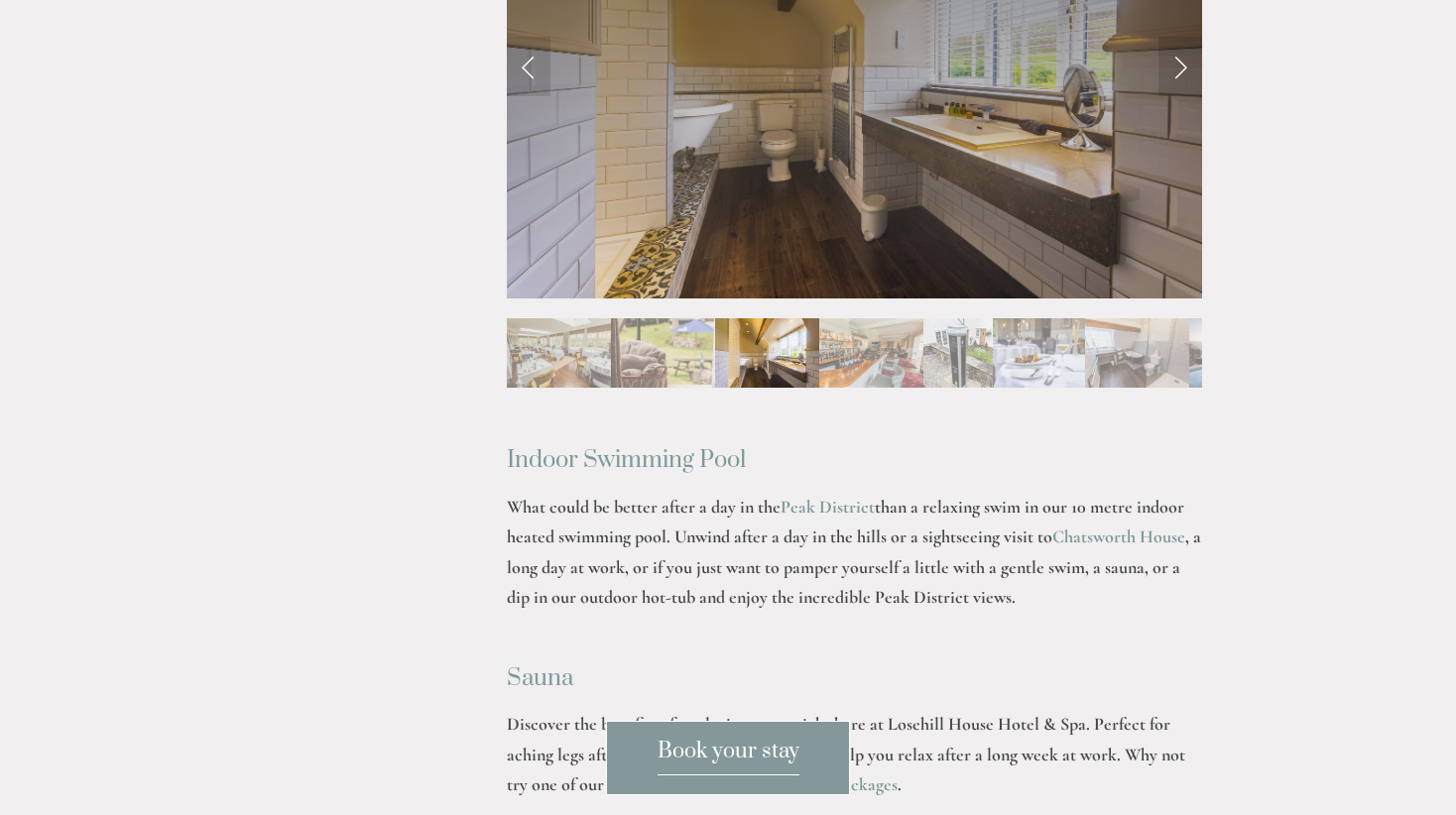 click at bounding box center [871, 353] 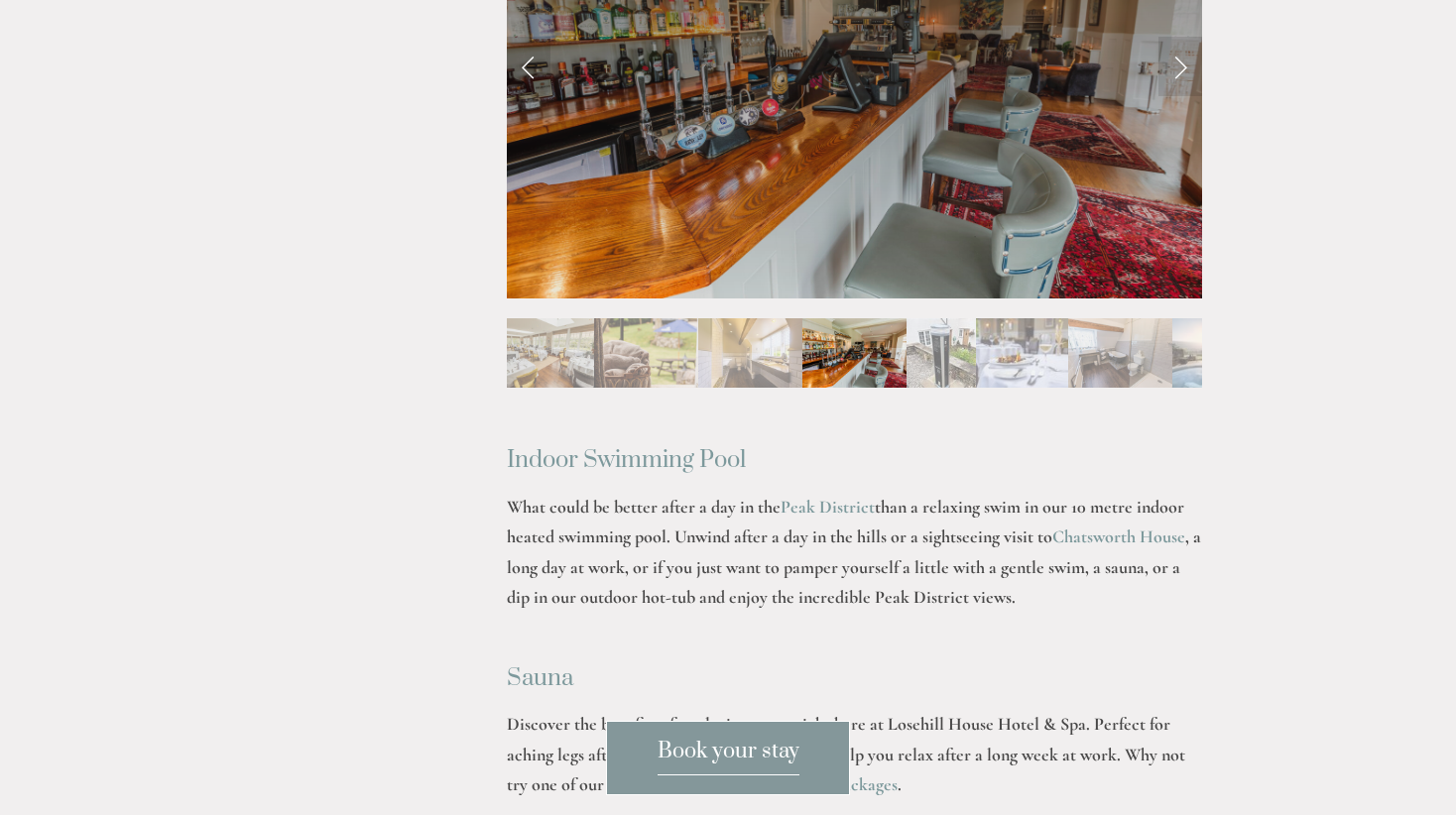 click at bounding box center [941, 353] 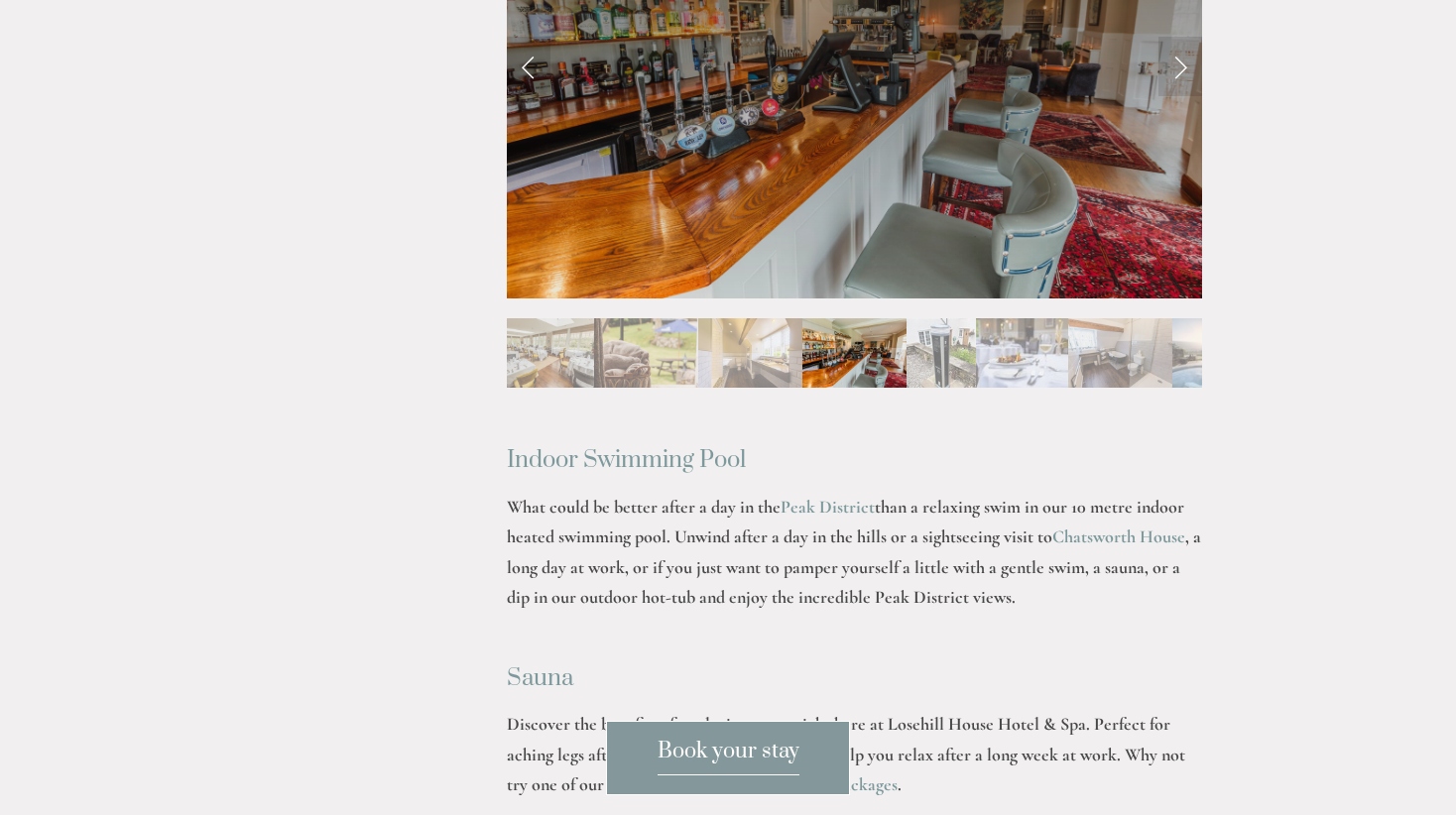 click at bounding box center [1022, 353] 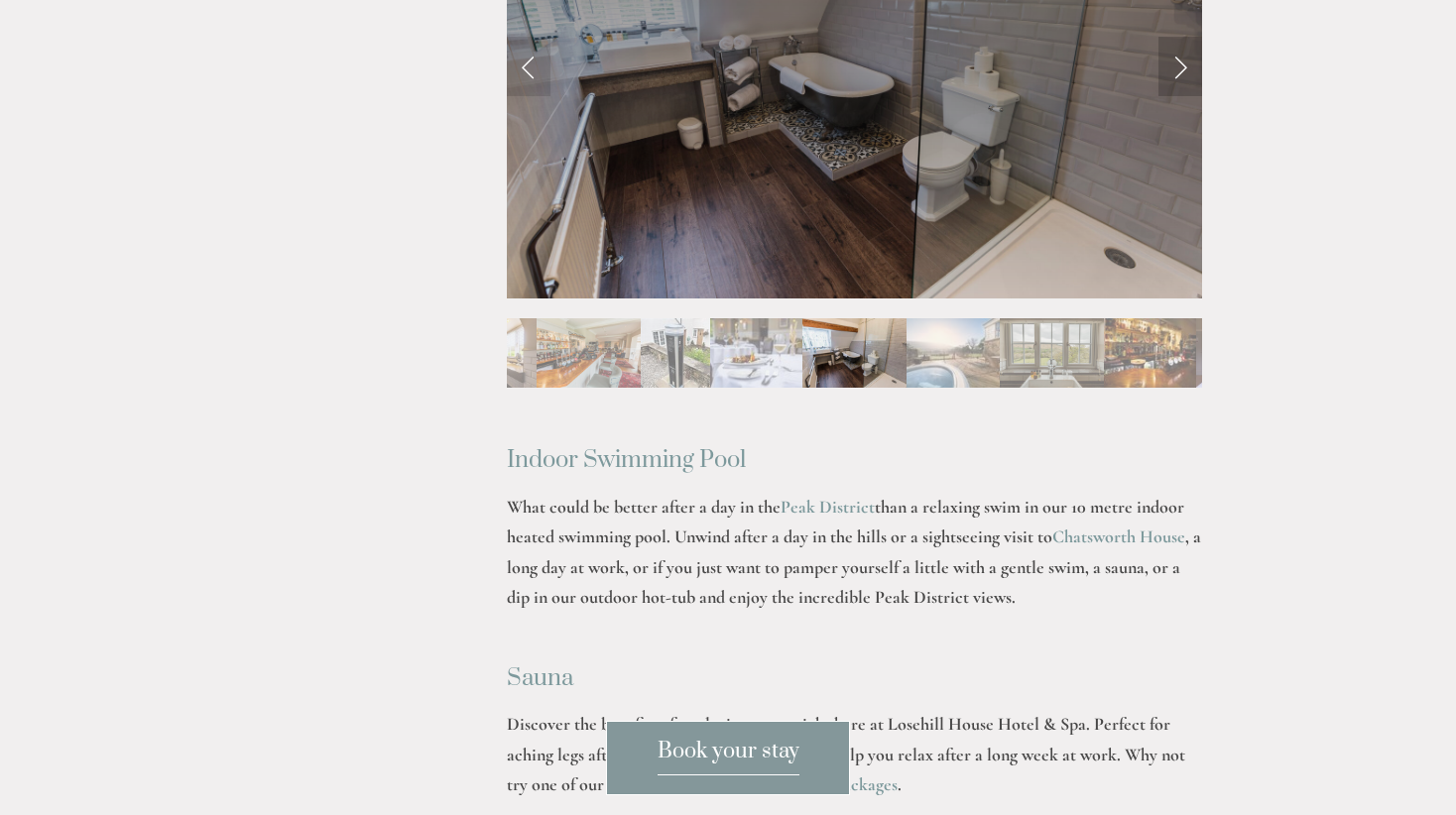 click at bounding box center [1180, 66] 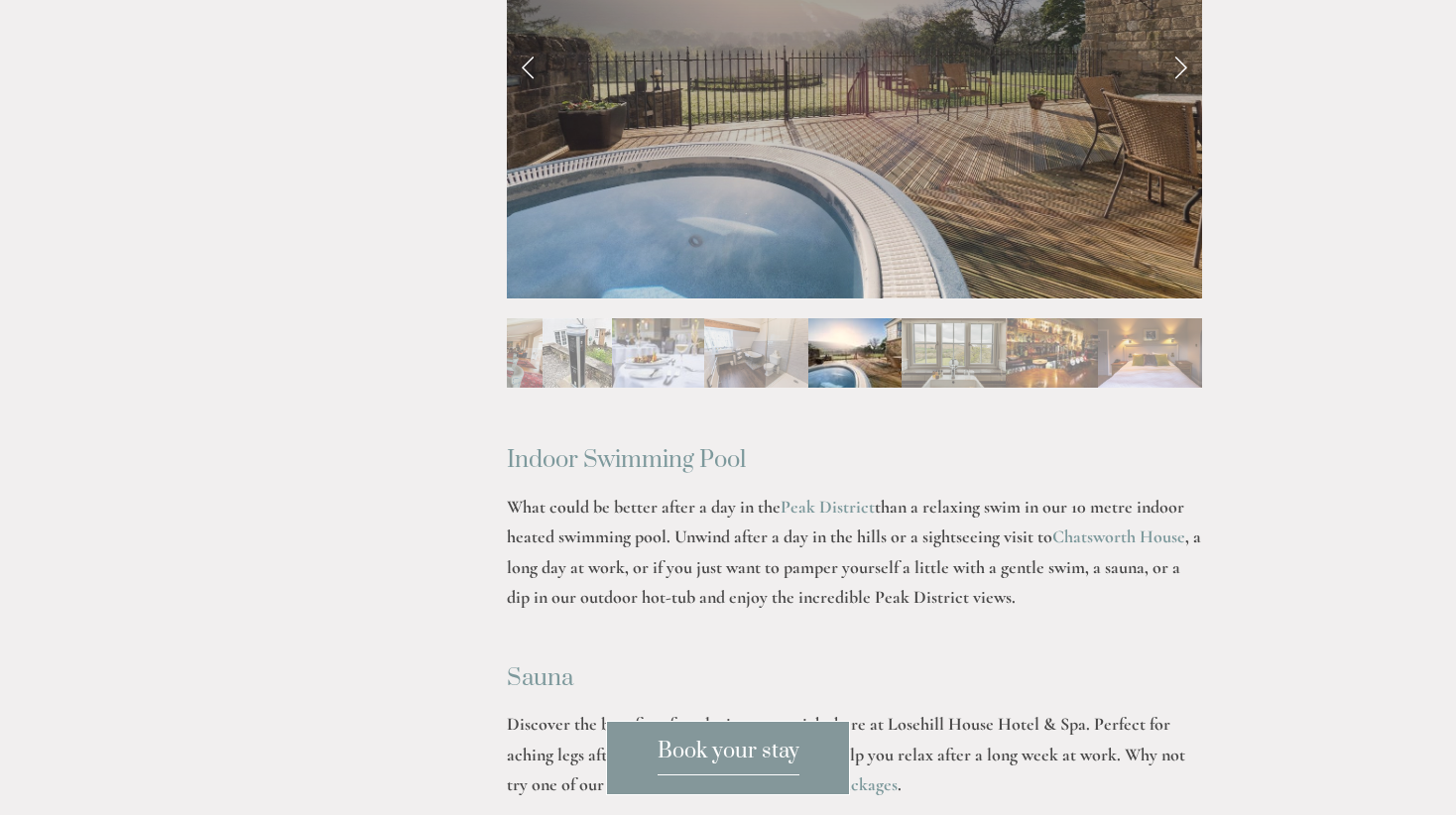 click at bounding box center [1180, 66] 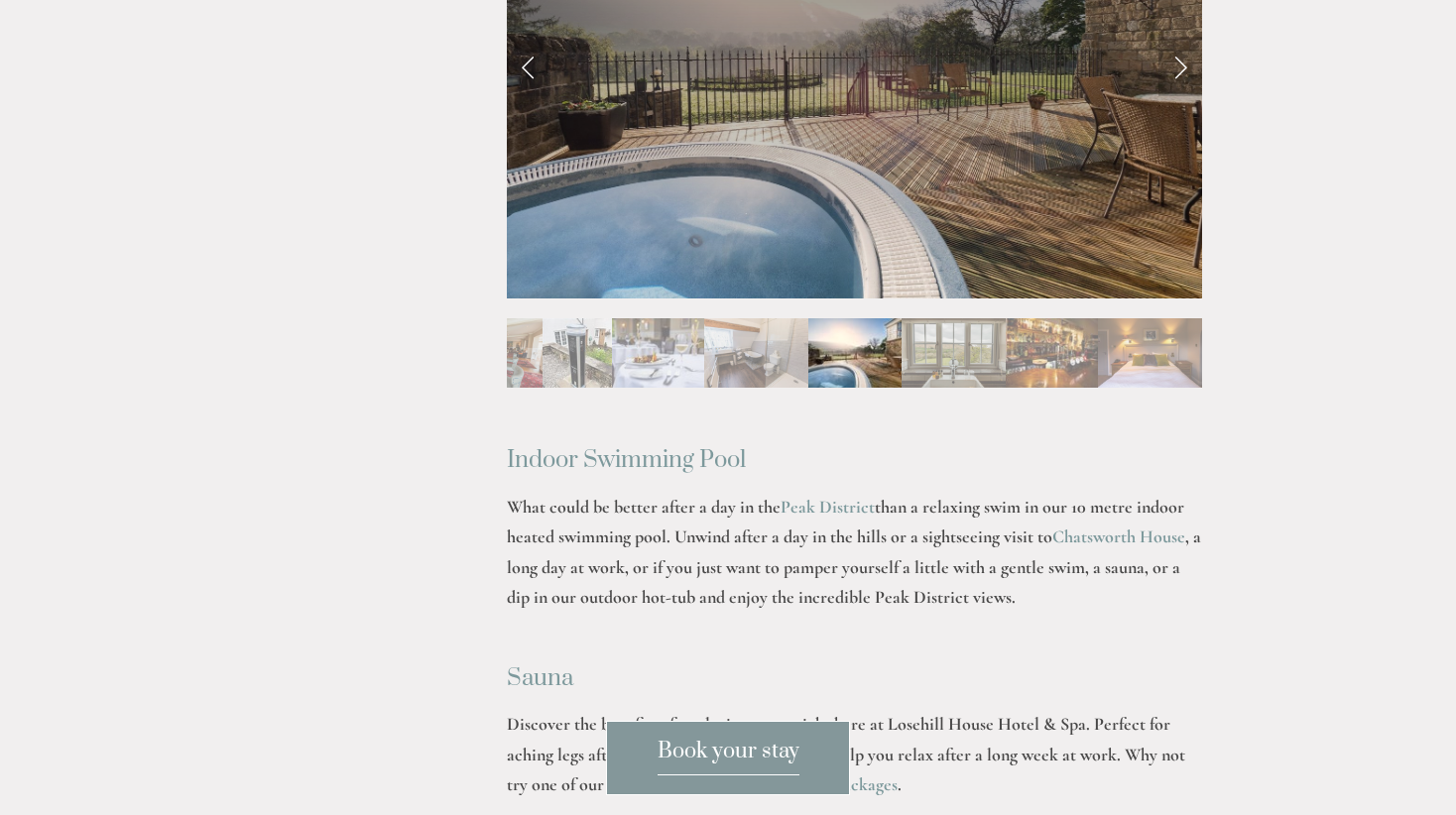 click at bounding box center [1180, 66] 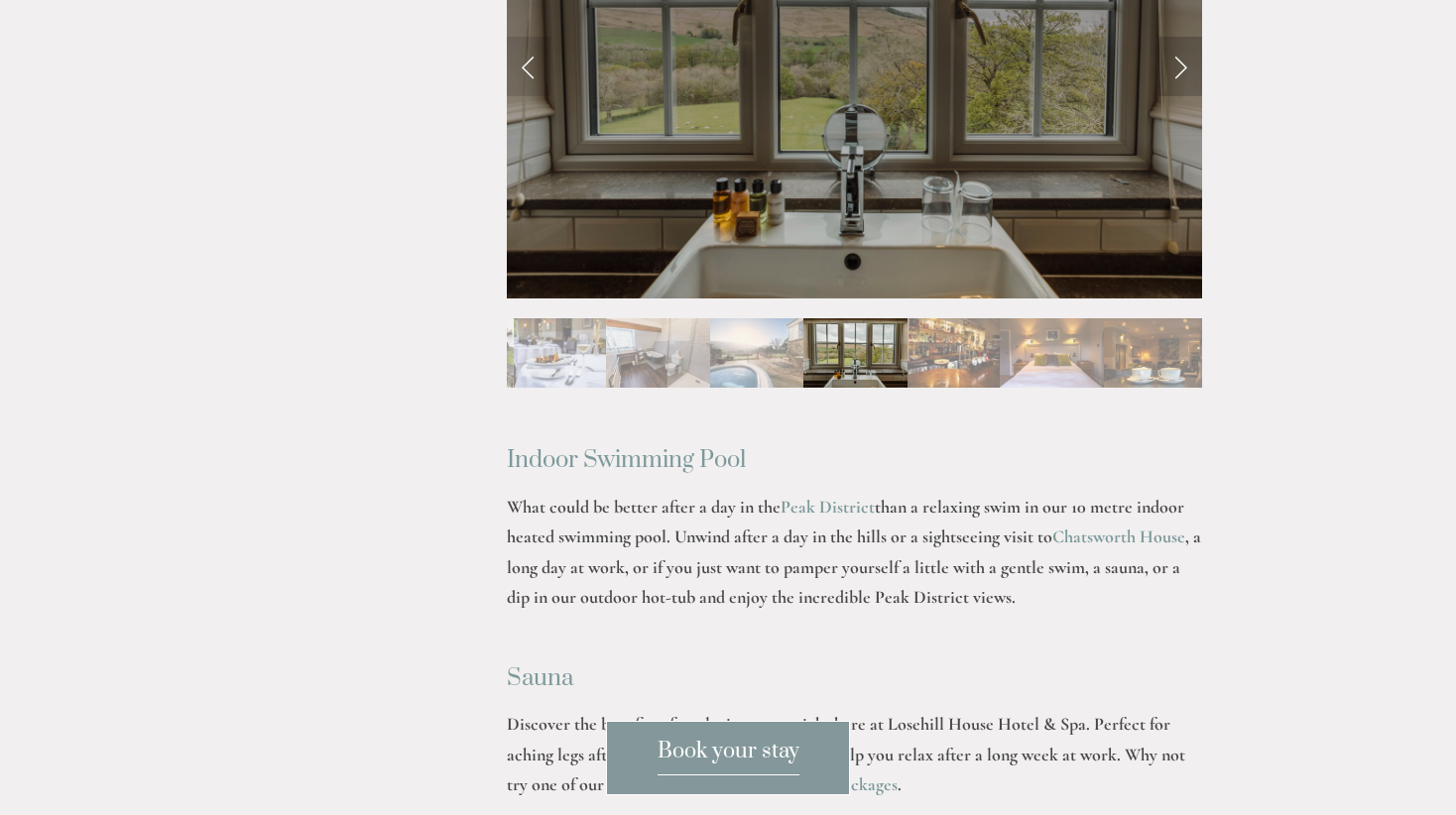 click at bounding box center (1180, 66) 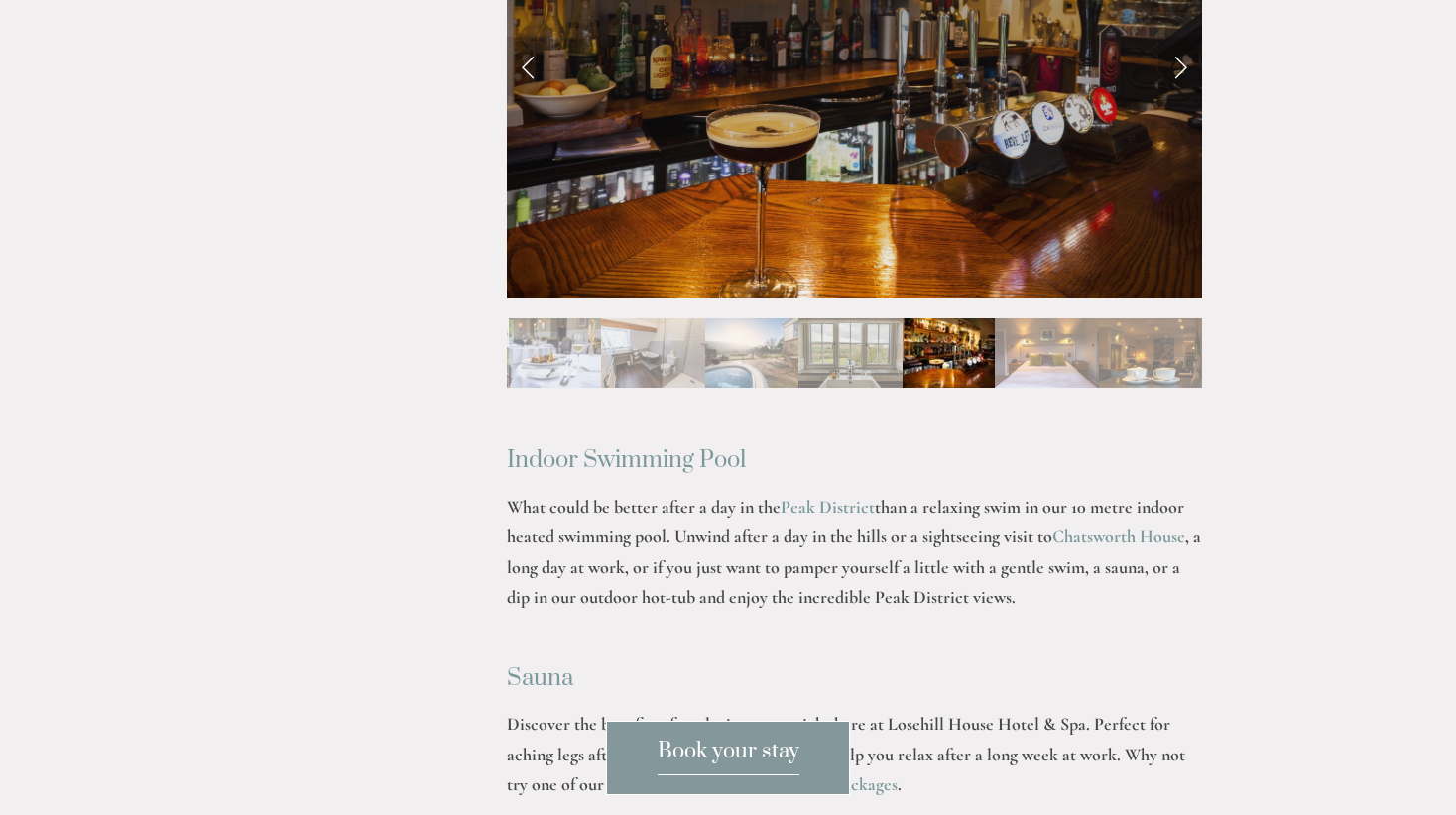 click at bounding box center (1180, 66) 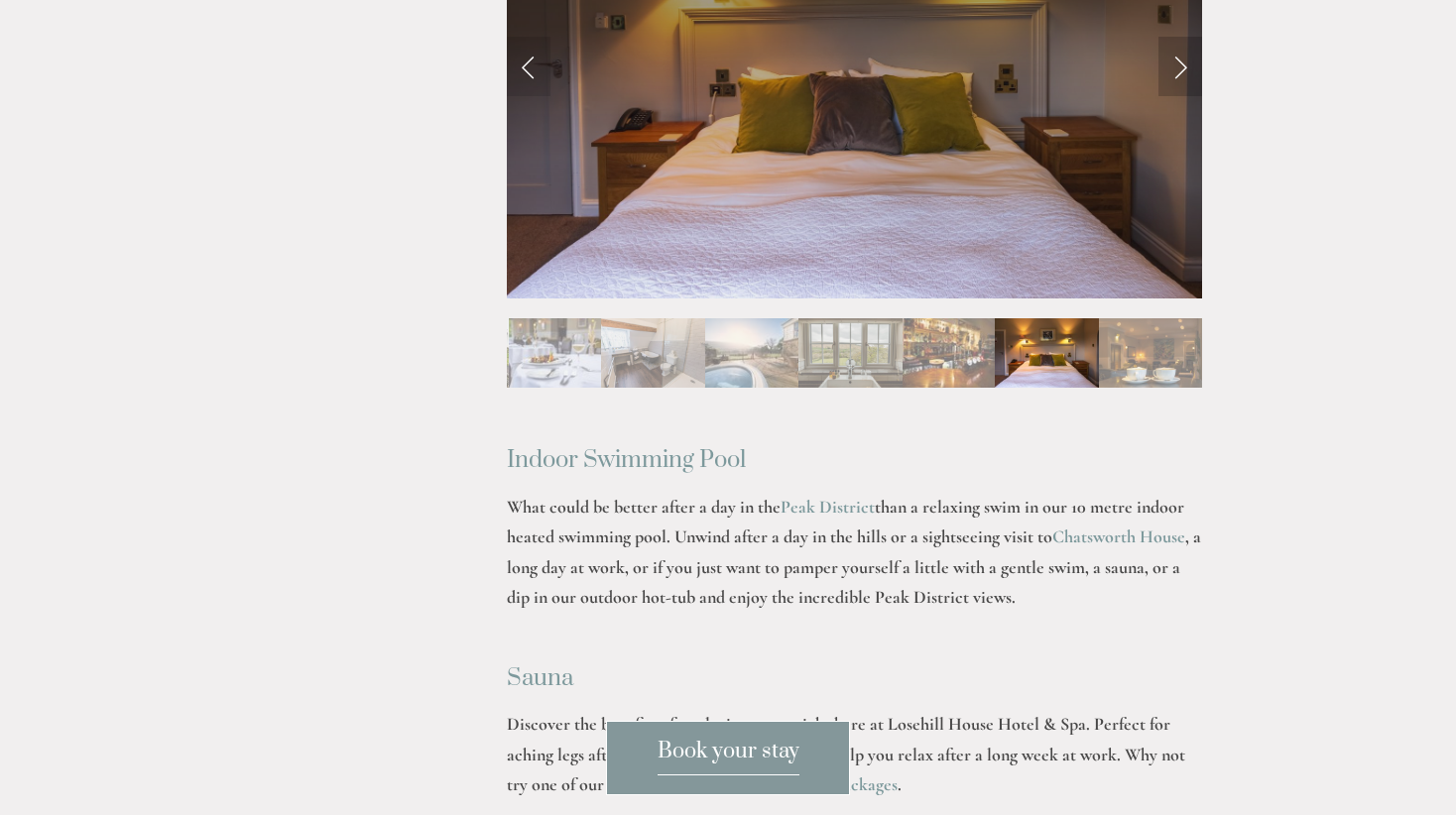 click at bounding box center (1180, 66) 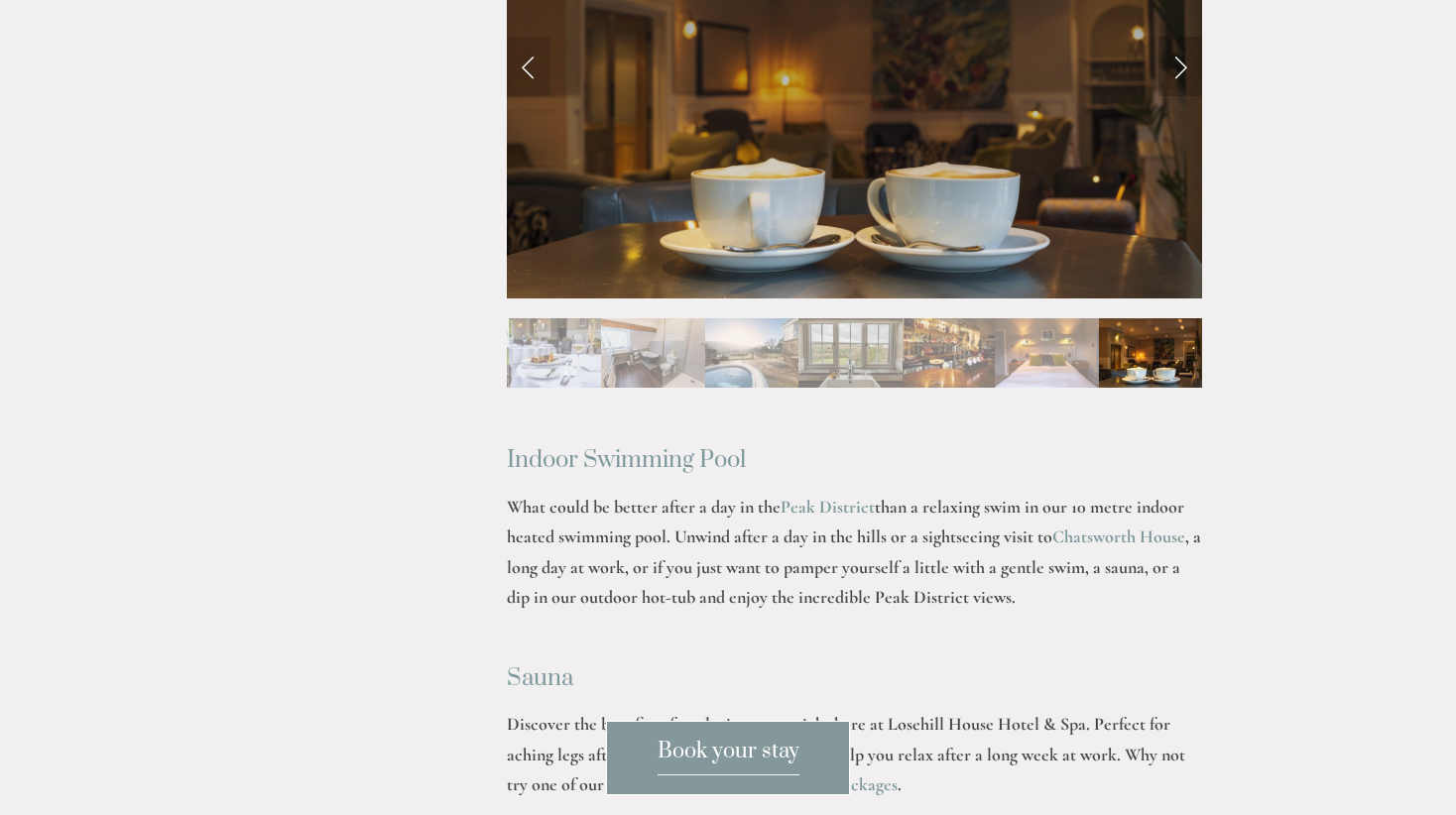 click at bounding box center (1180, 66) 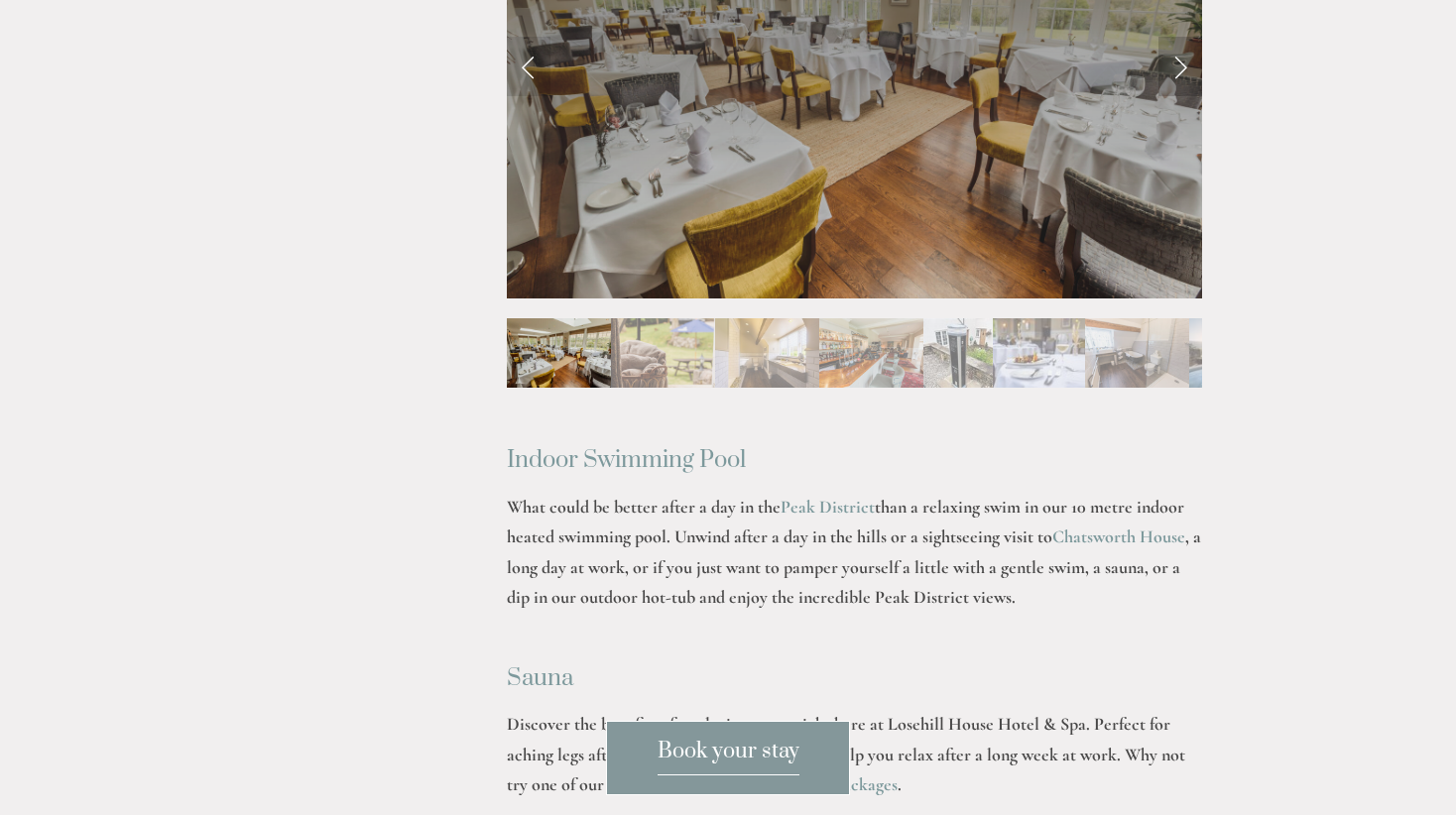 click at bounding box center [1180, 66] 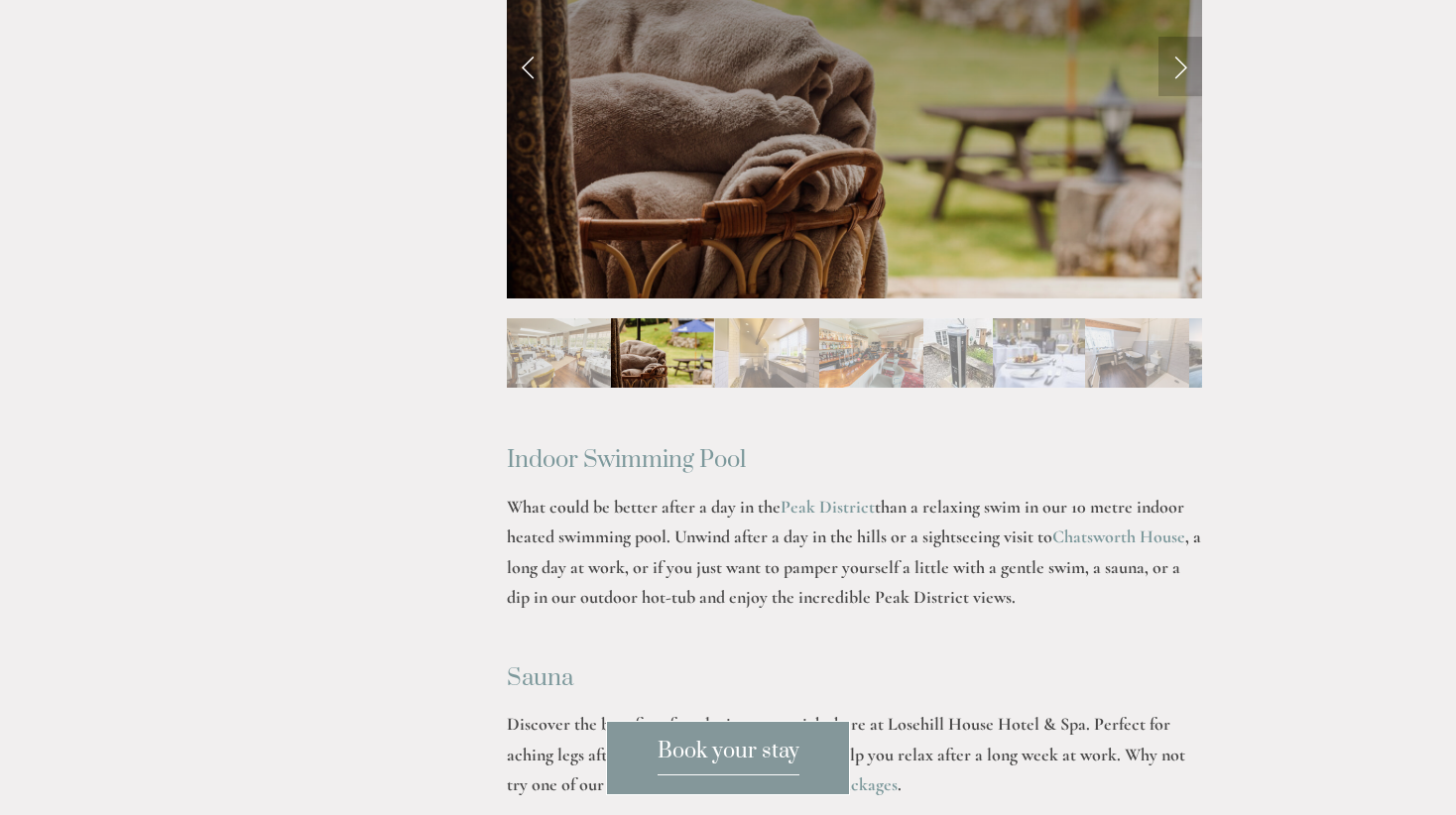 click at bounding box center (1180, 66) 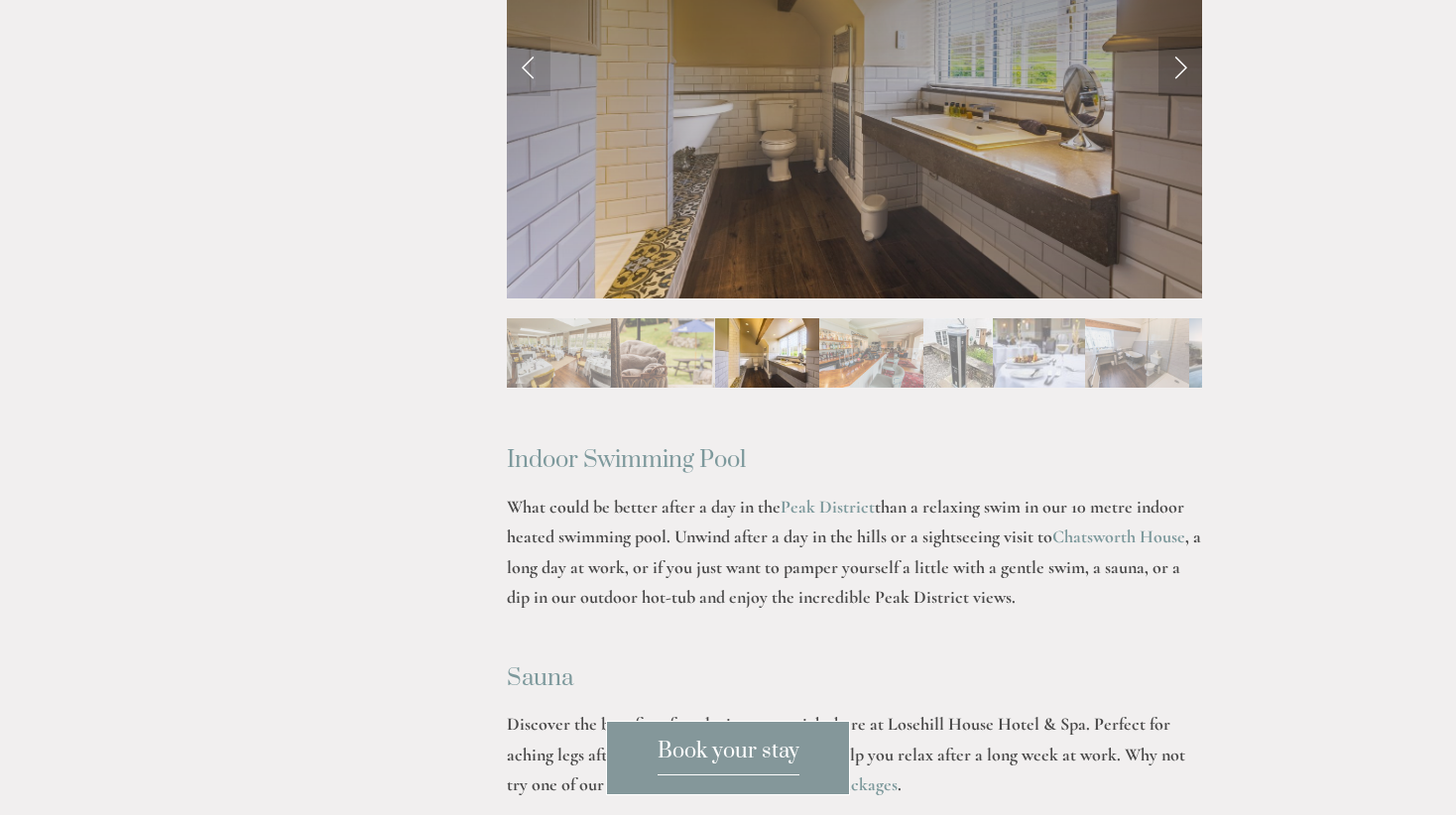 click at bounding box center (1180, 66) 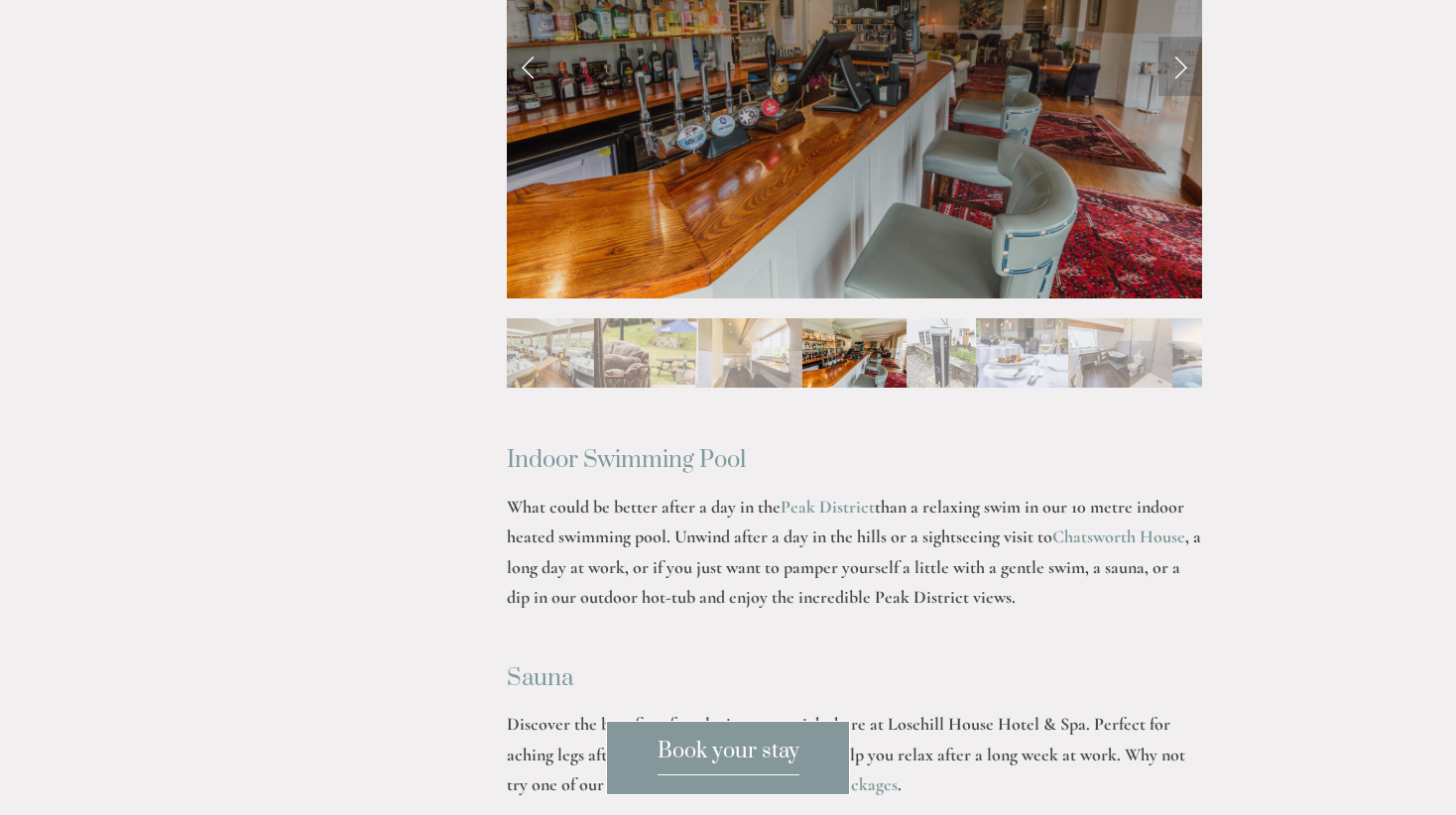 click at bounding box center [1180, 66] 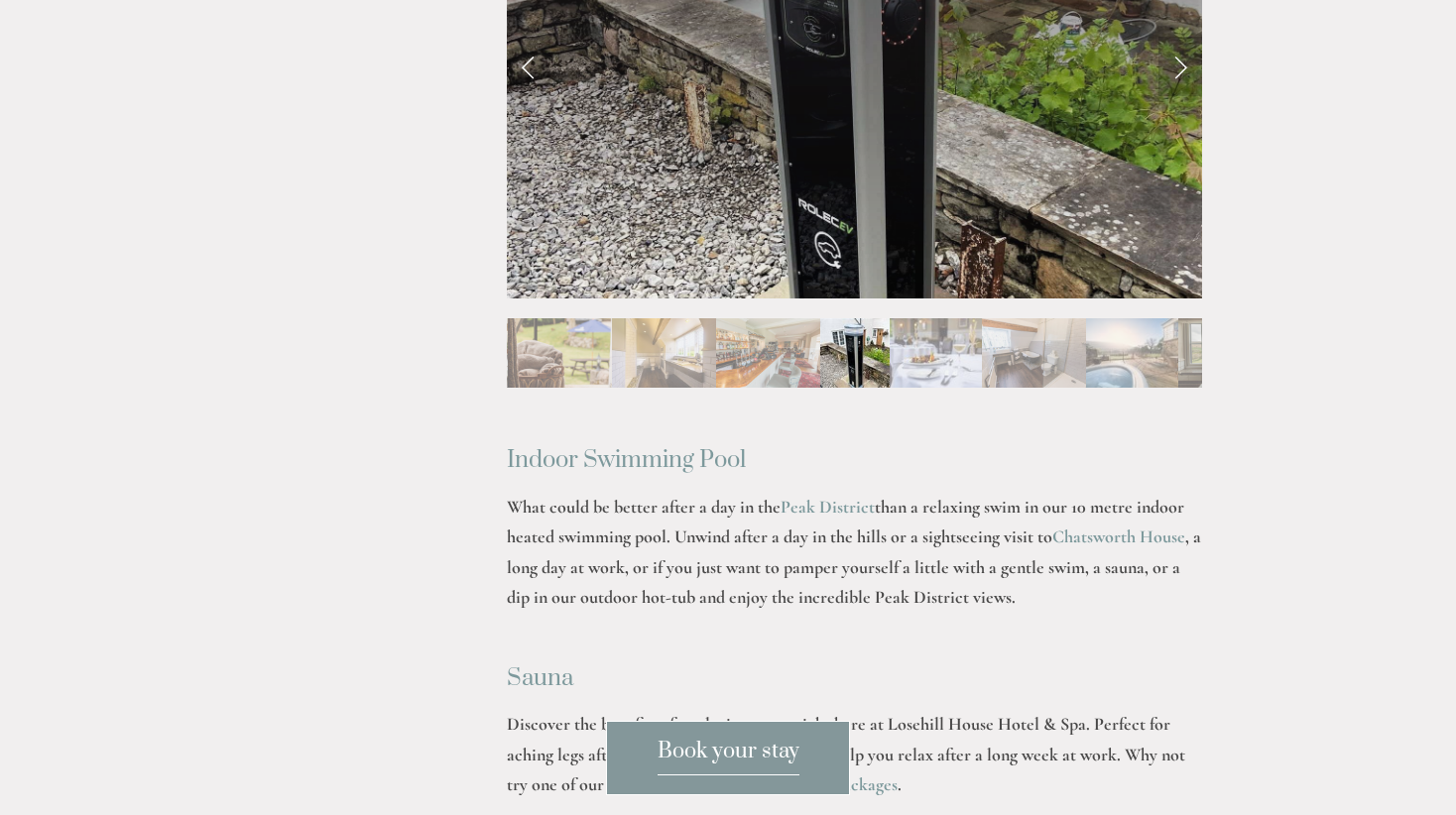 click at bounding box center [1180, 66] 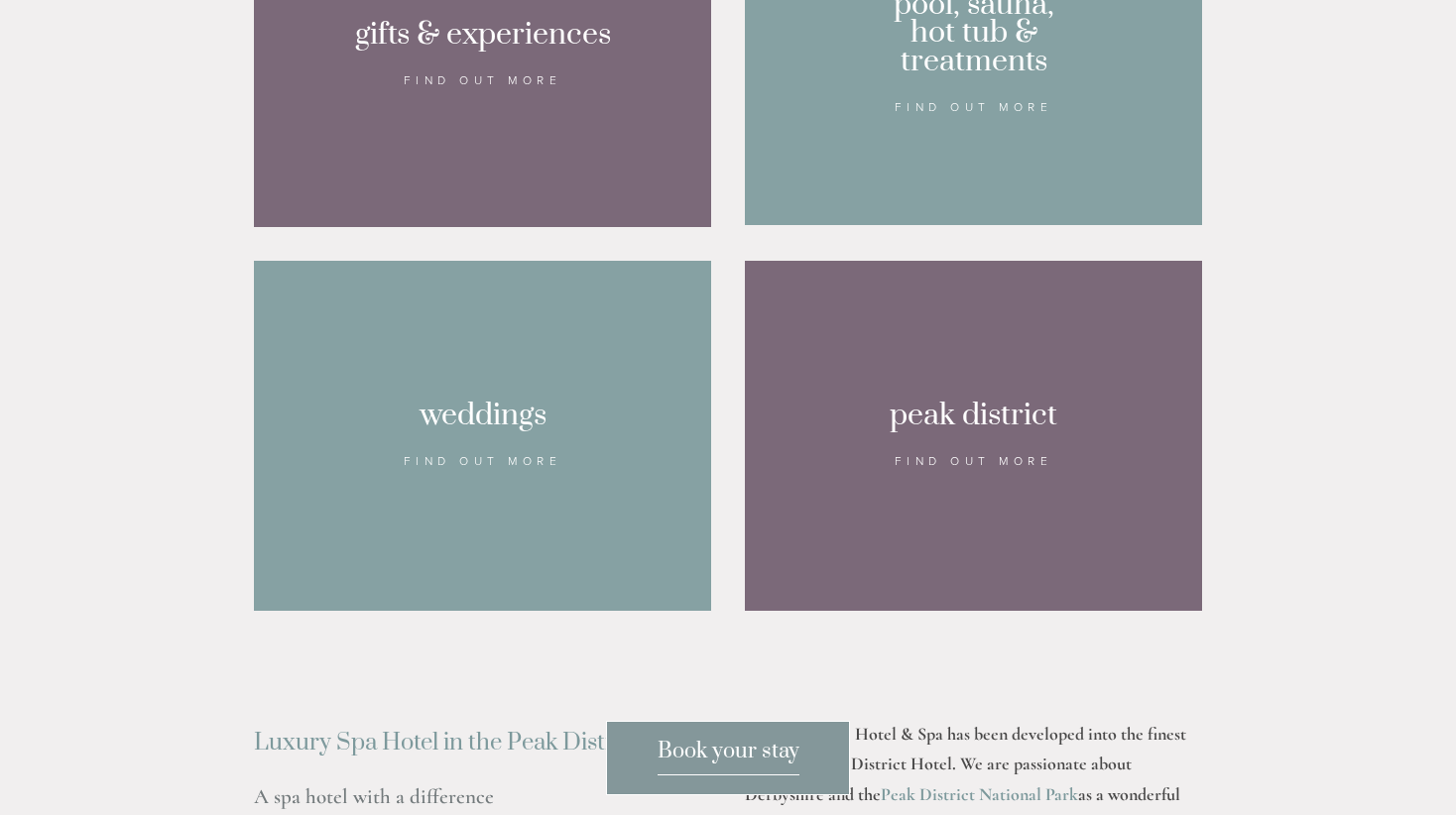 scroll, scrollTop: 1744, scrollLeft: 0, axis: vertical 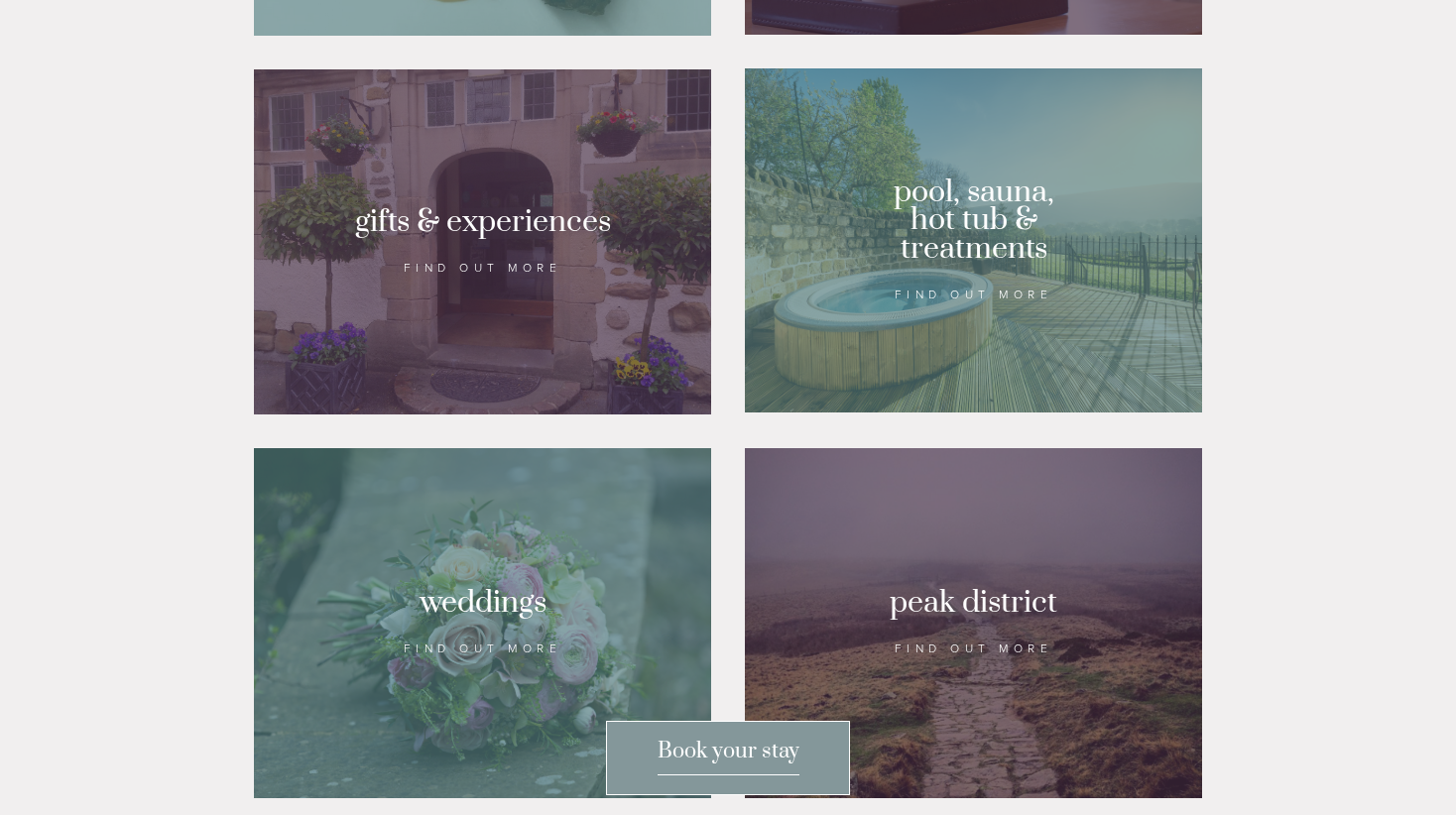click at bounding box center (482, 623) 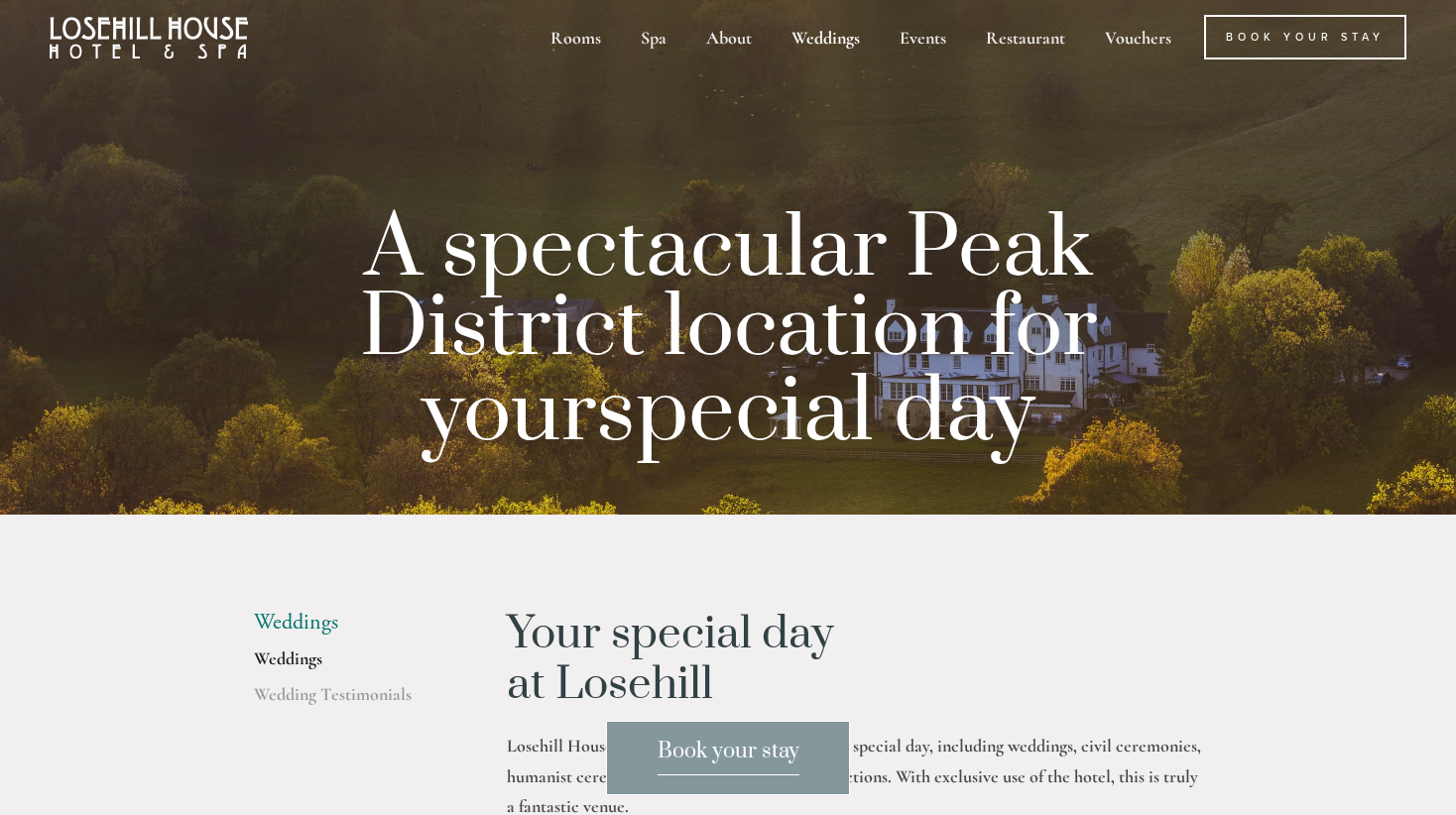 scroll, scrollTop: 0, scrollLeft: 0, axis: both 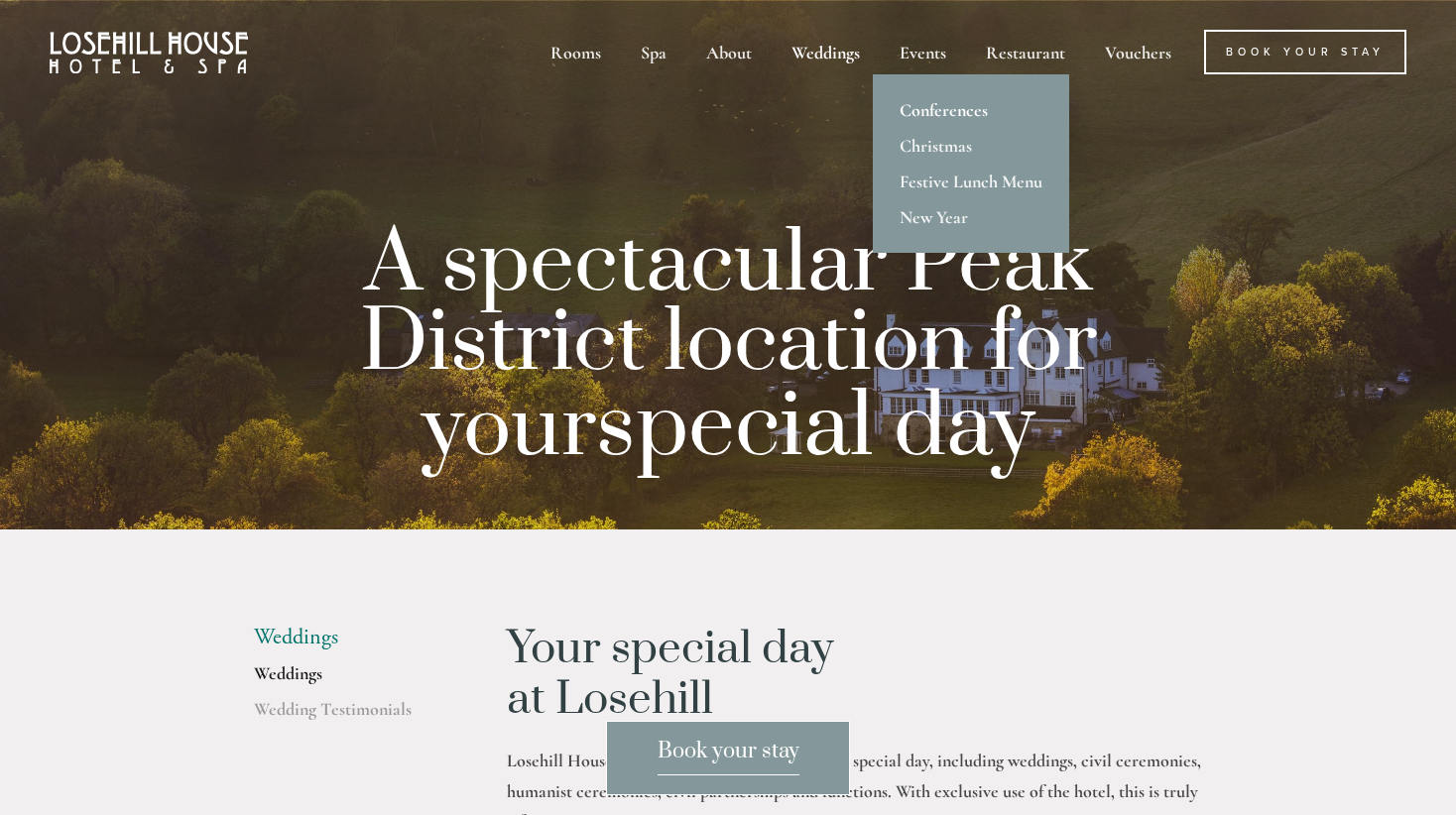 click on "Conferences" at bounding box center [971, 110] 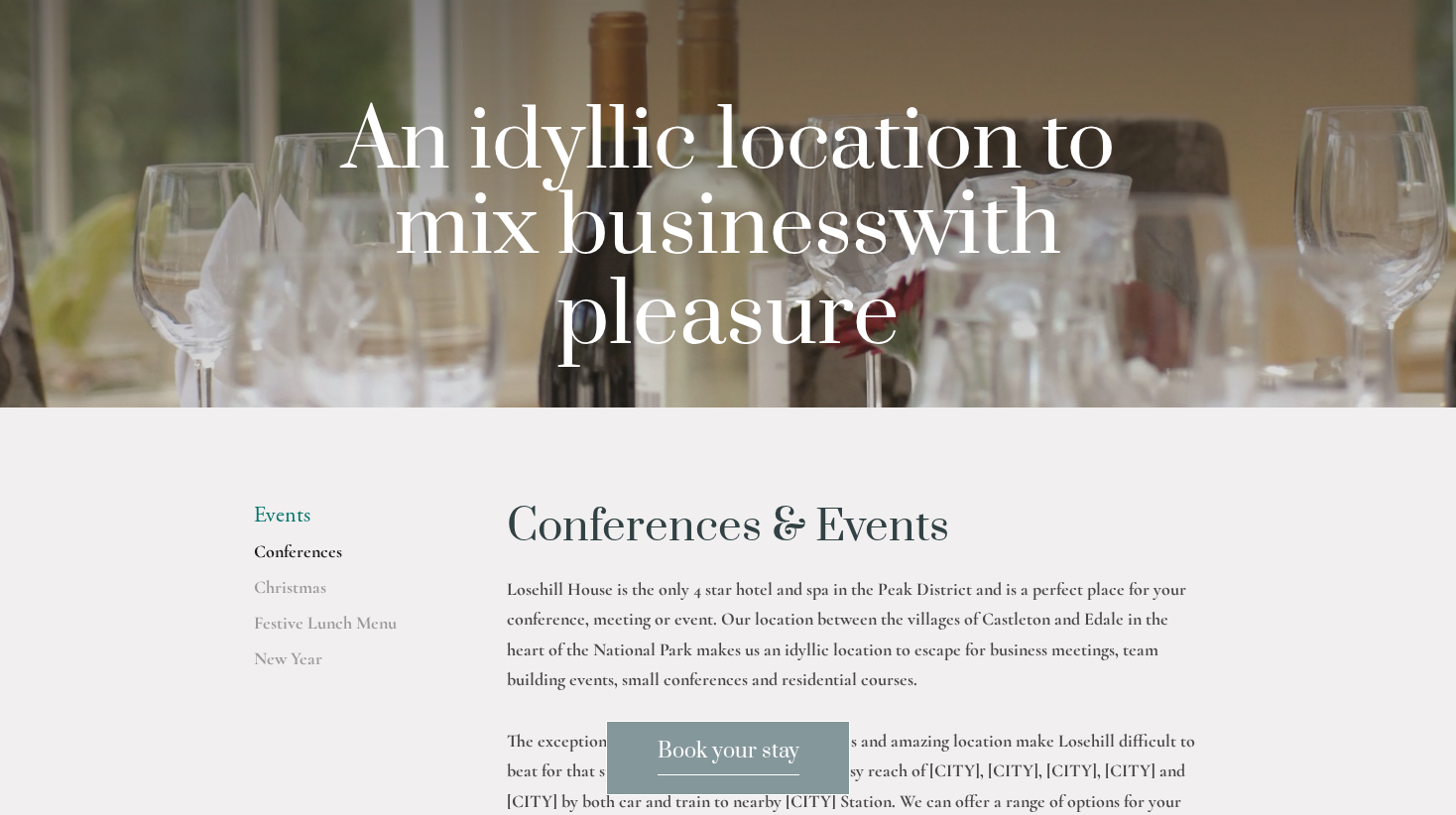 scroll, scrollTop: 0, scrollLeft: 0, axis: both 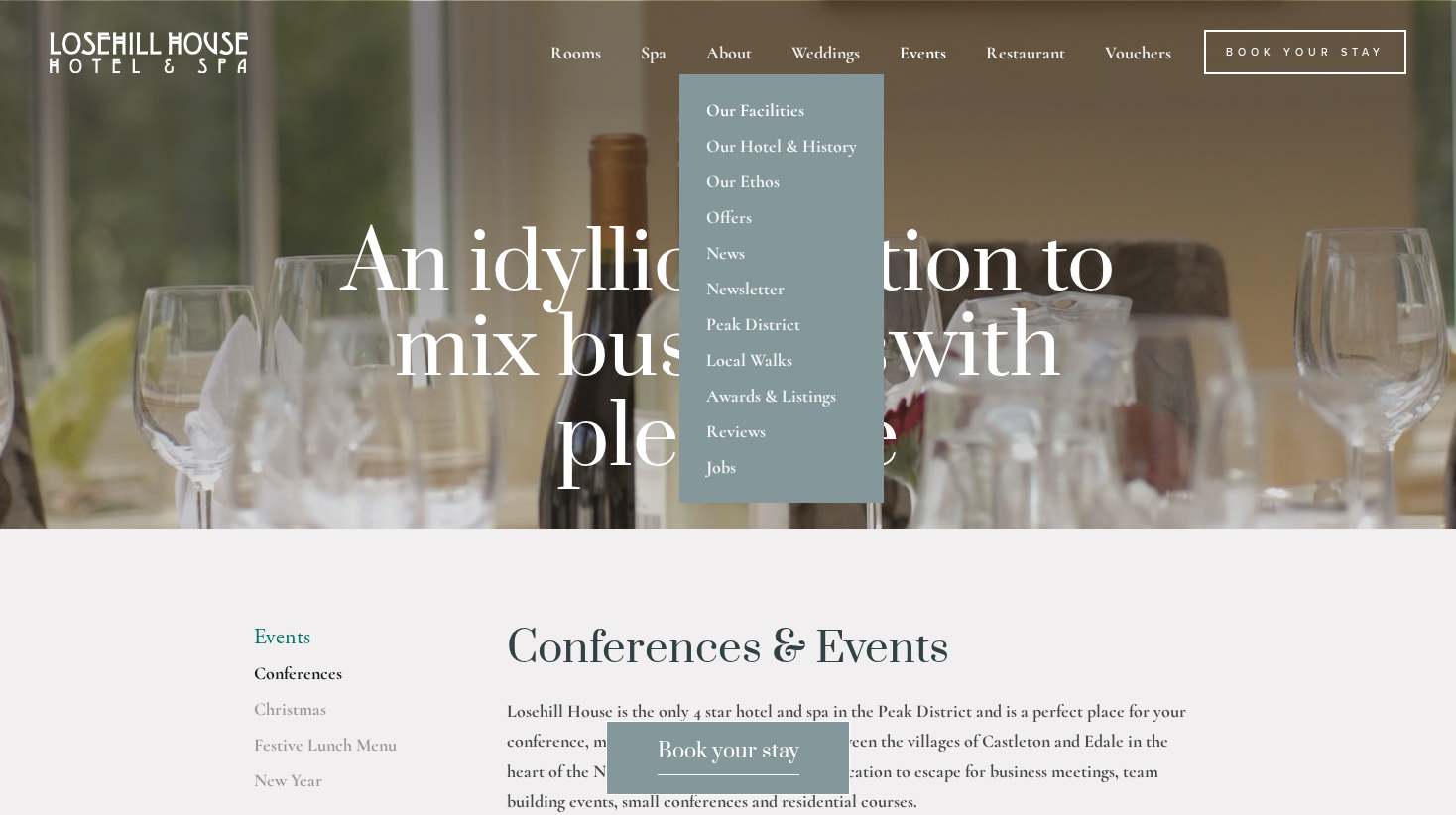 click on "Our Facilities" at bounding box center [782, 110] 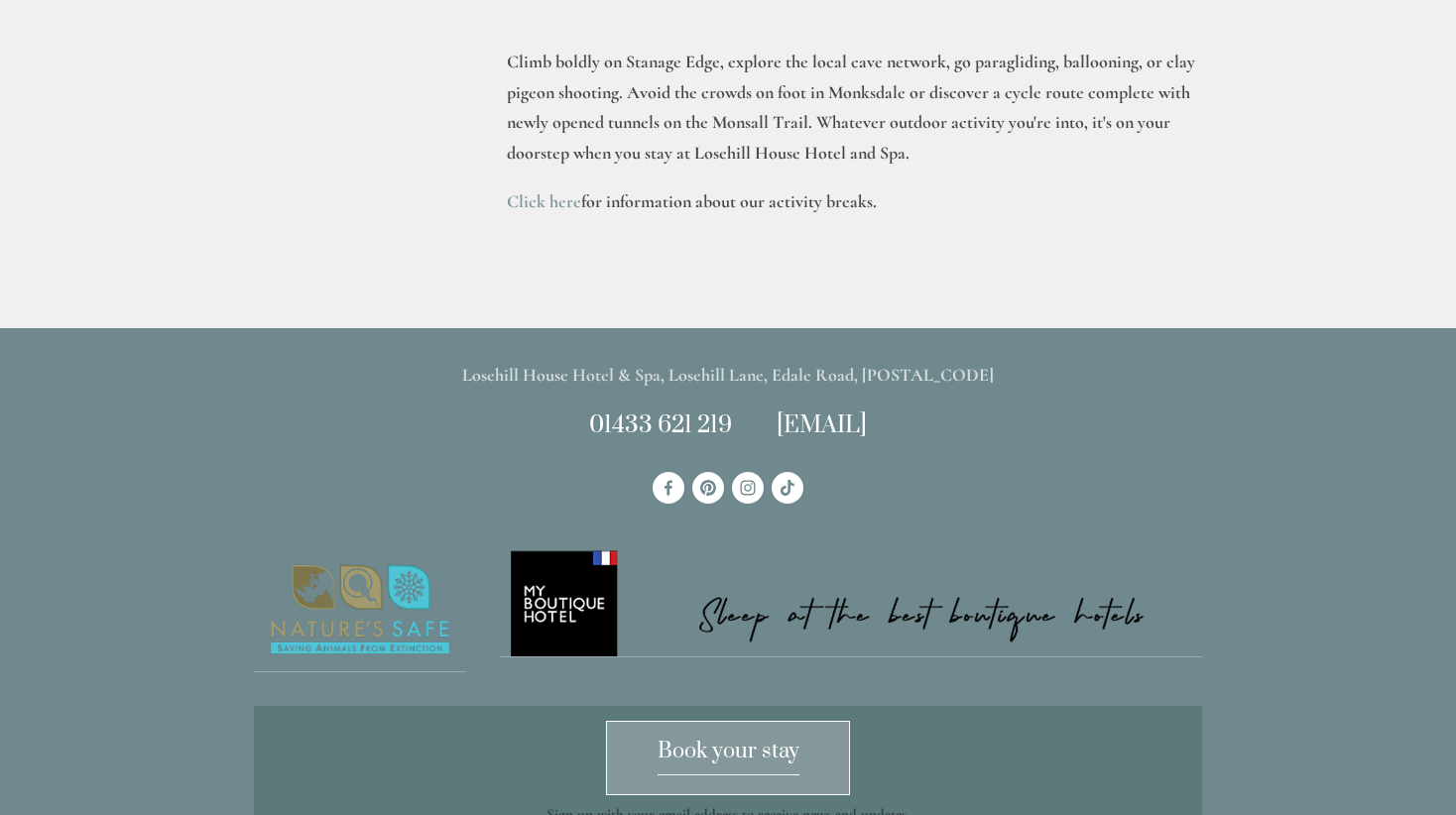 scroll, scrollTop: 4601, scrollLeft: 0, axis: vertical 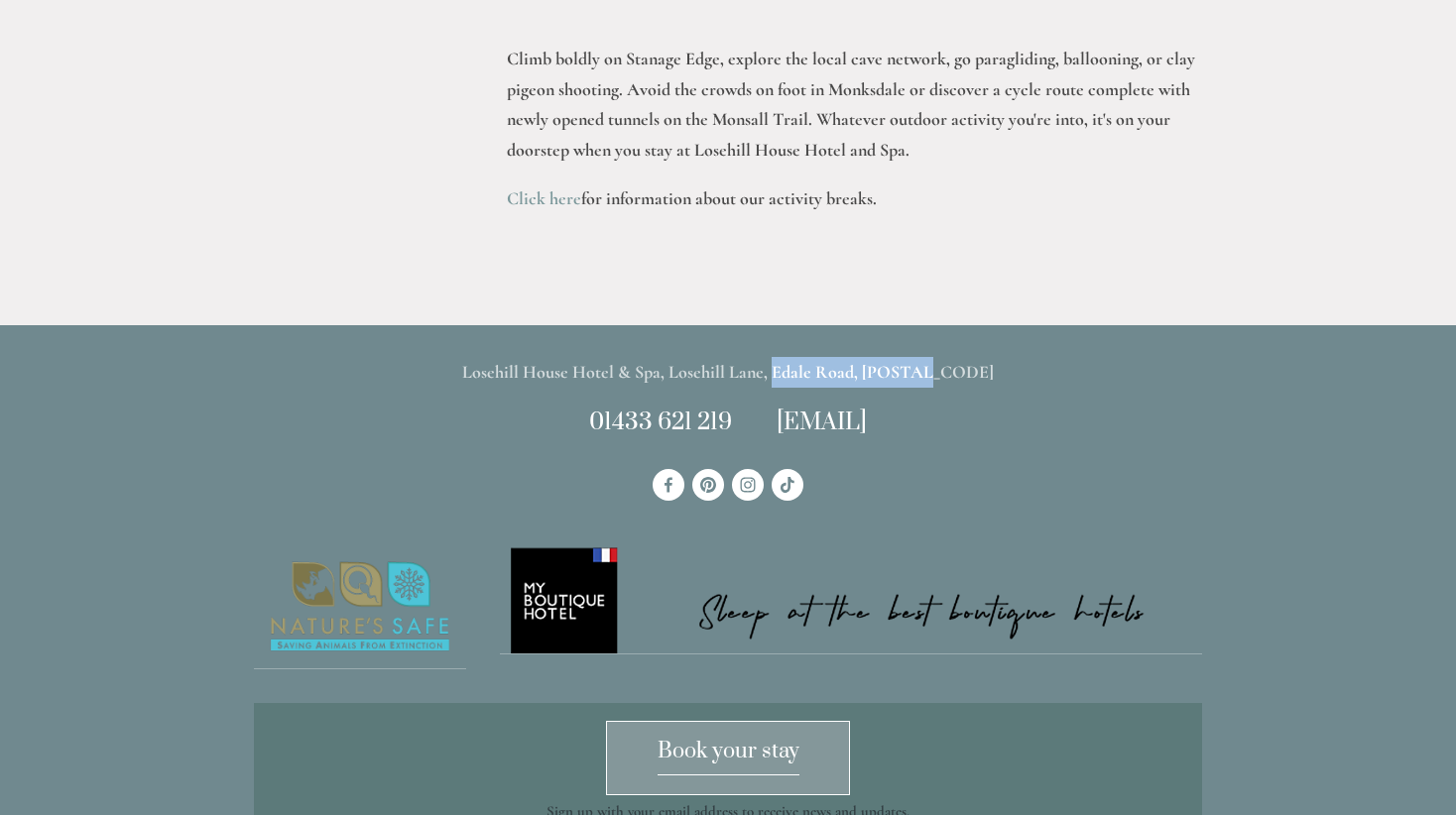 drag, startPoint x: 810, startPoint y: 372, endPoint x: 972, endPoint y: 375, distance: 162.0278 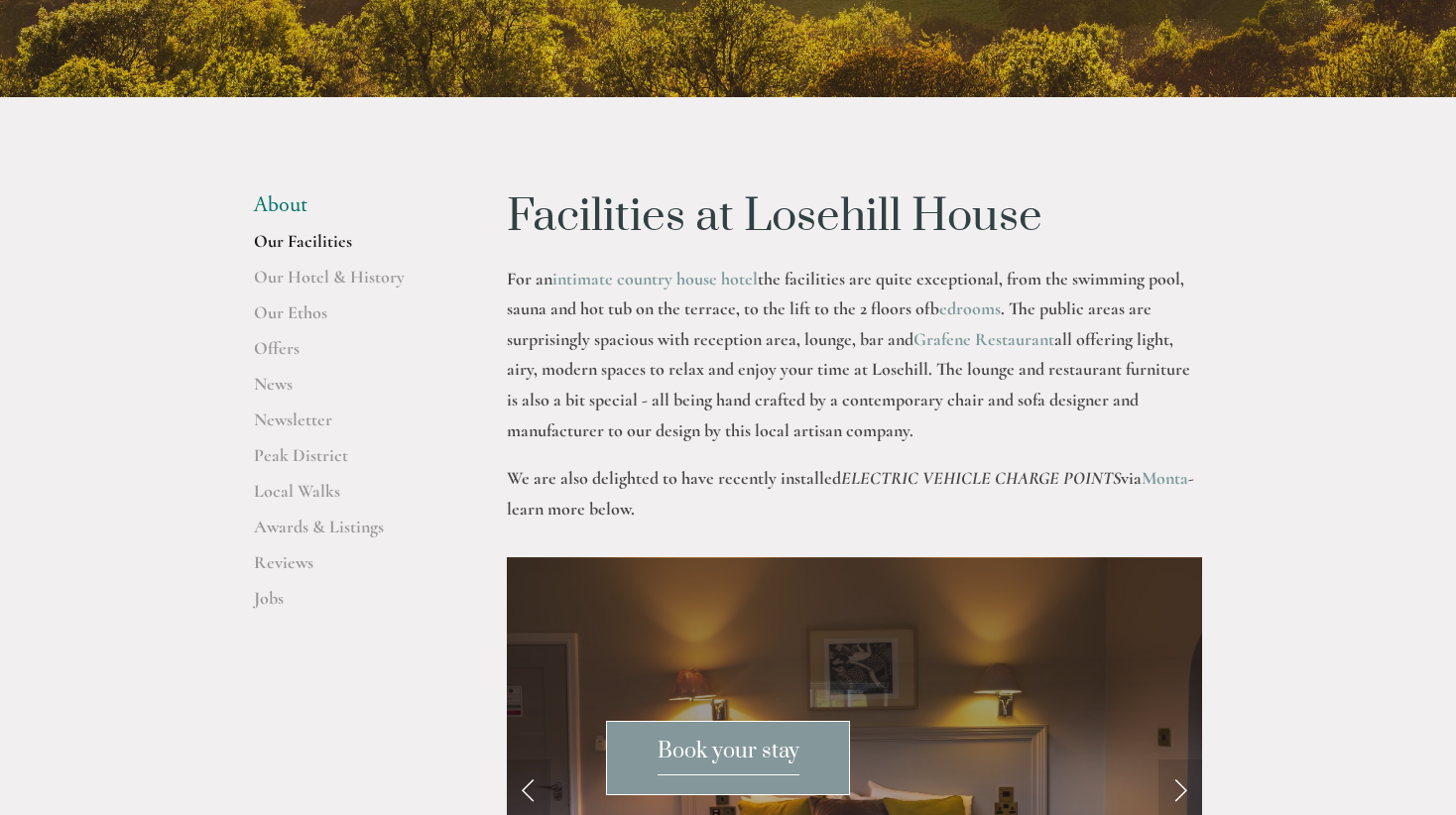 scroll, scrollTop: 0, scrollLeft: 0, axis: both 